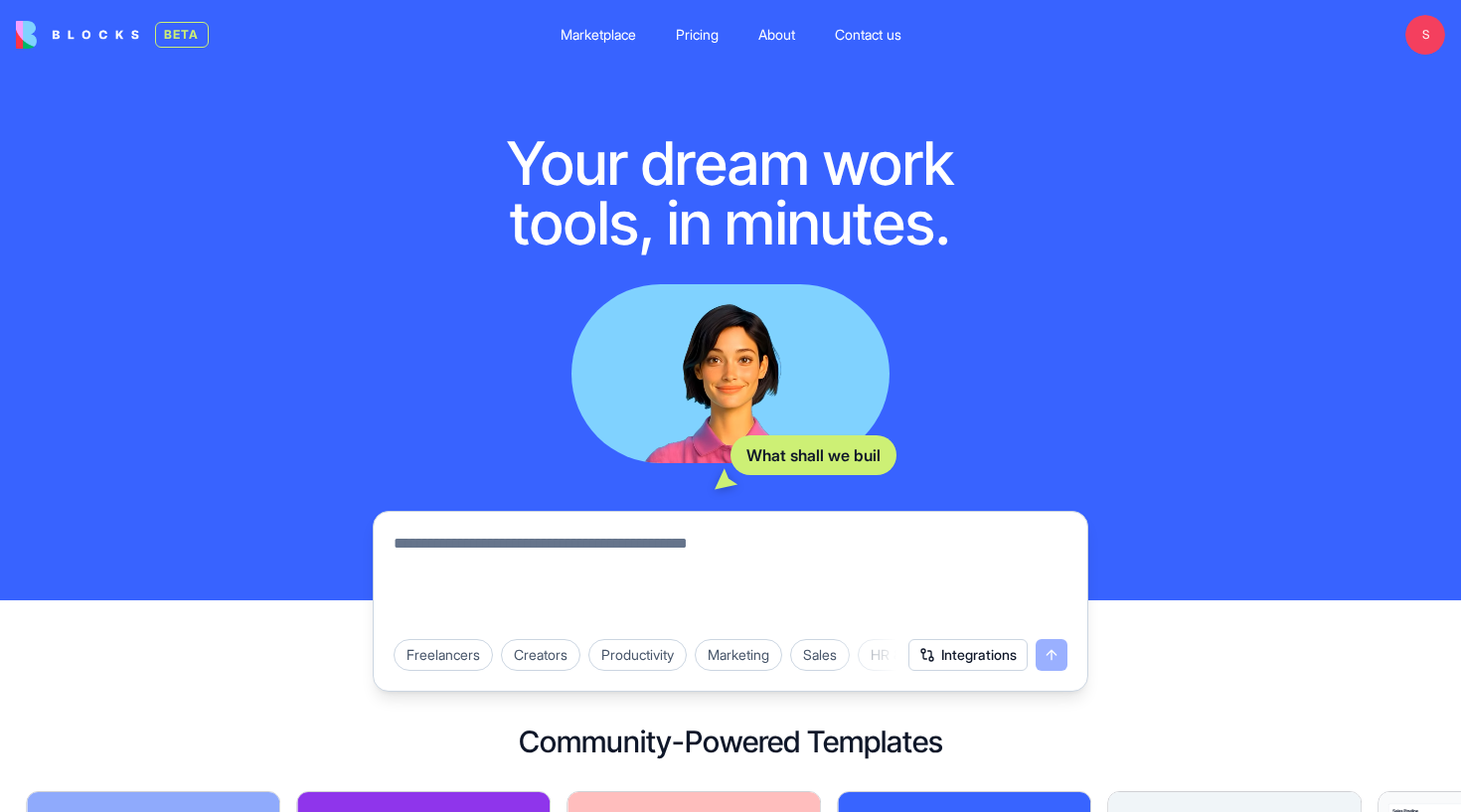 scroll, scrollTop: 0, scrollLeft: 0, axis: both 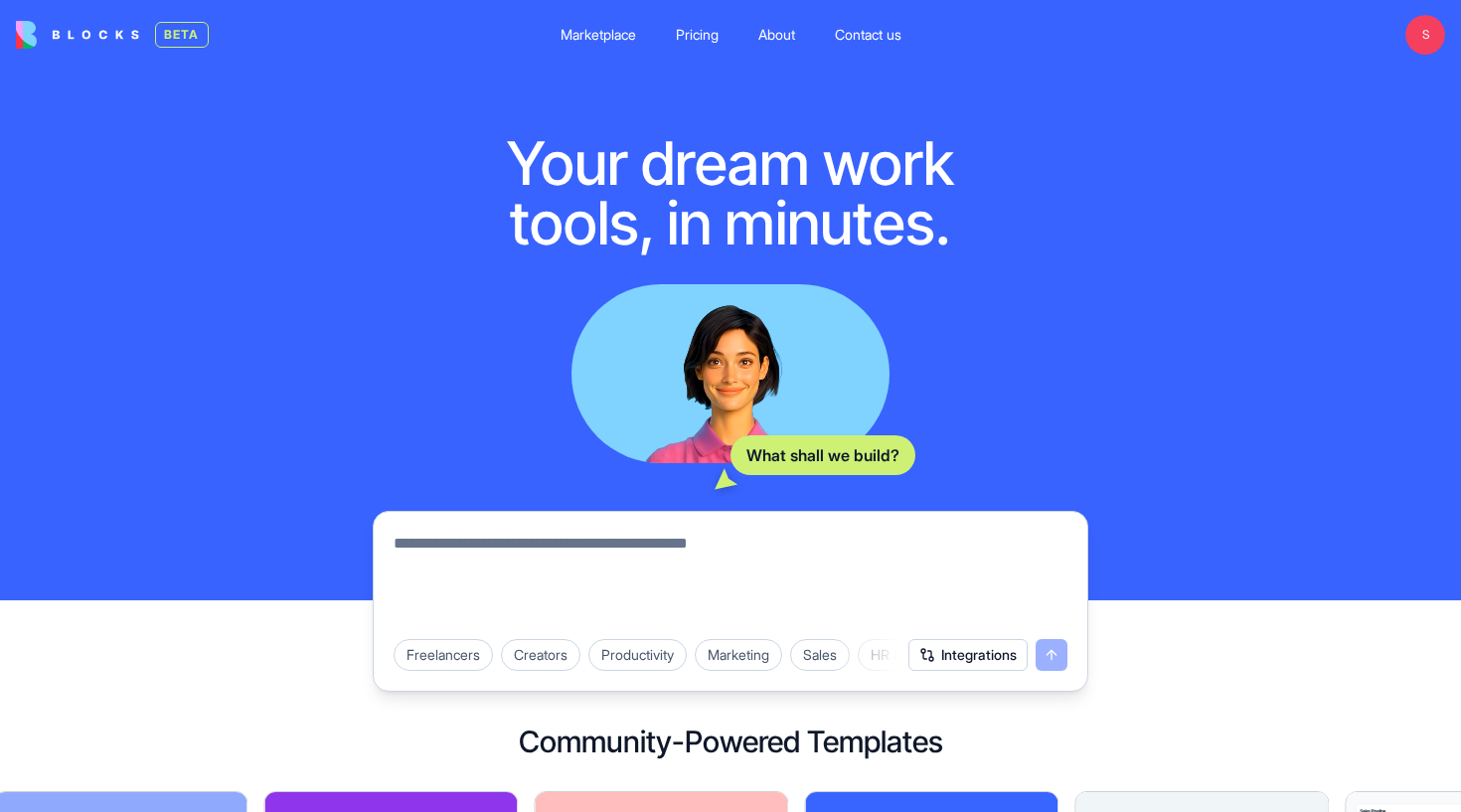 type on "*" 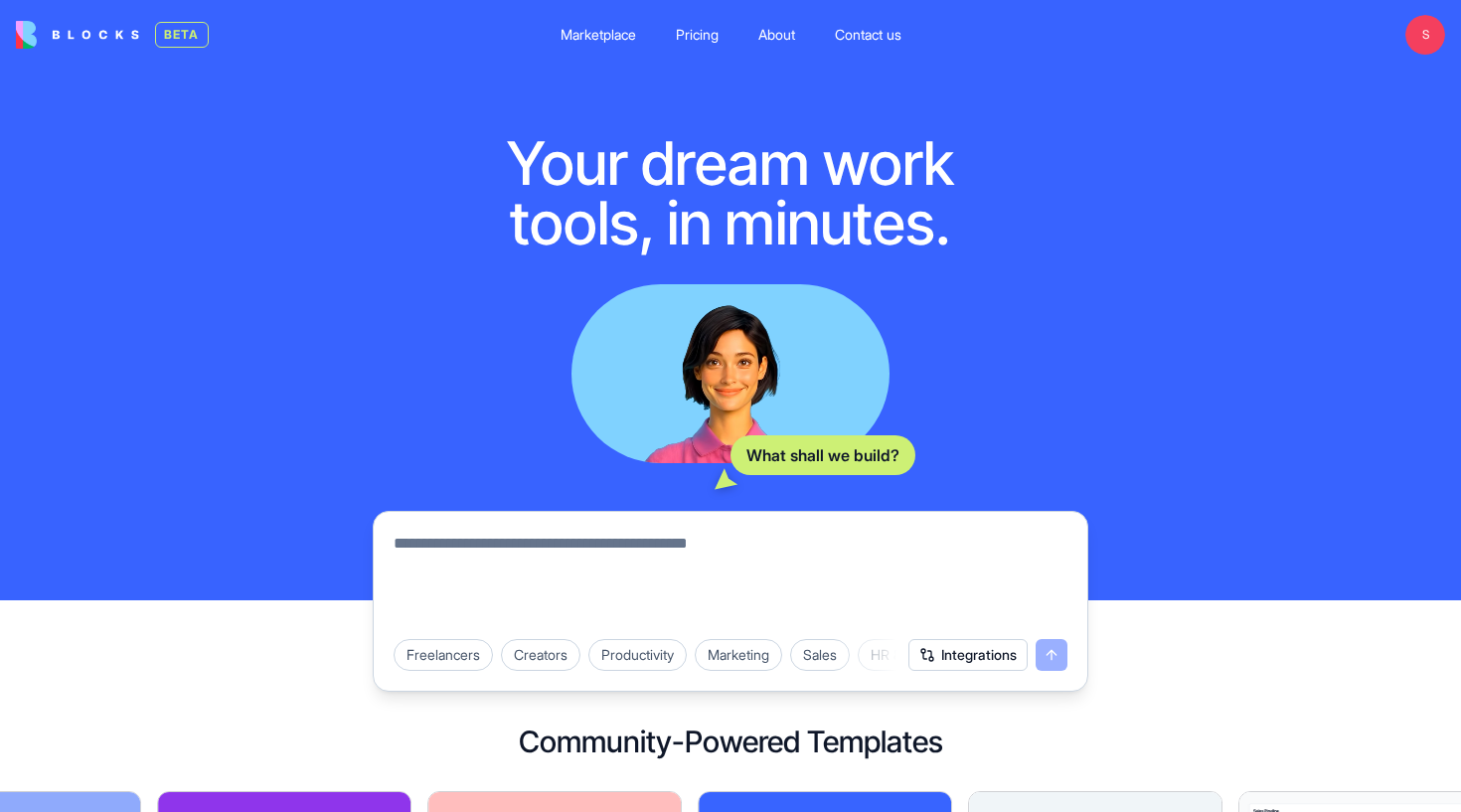 scroll, scrollTop: 0, scrollLeft: 0, axis: both 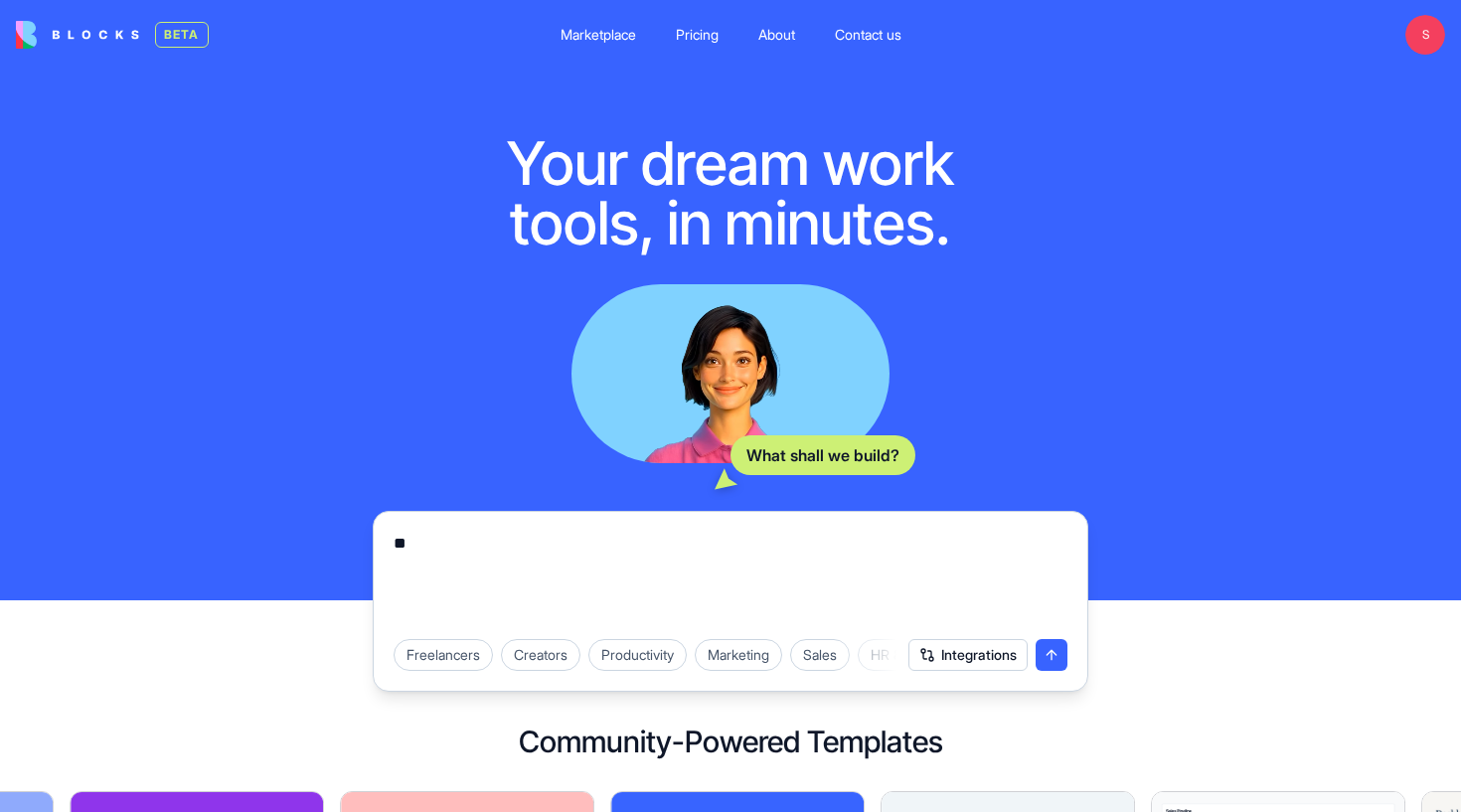 type on "*" 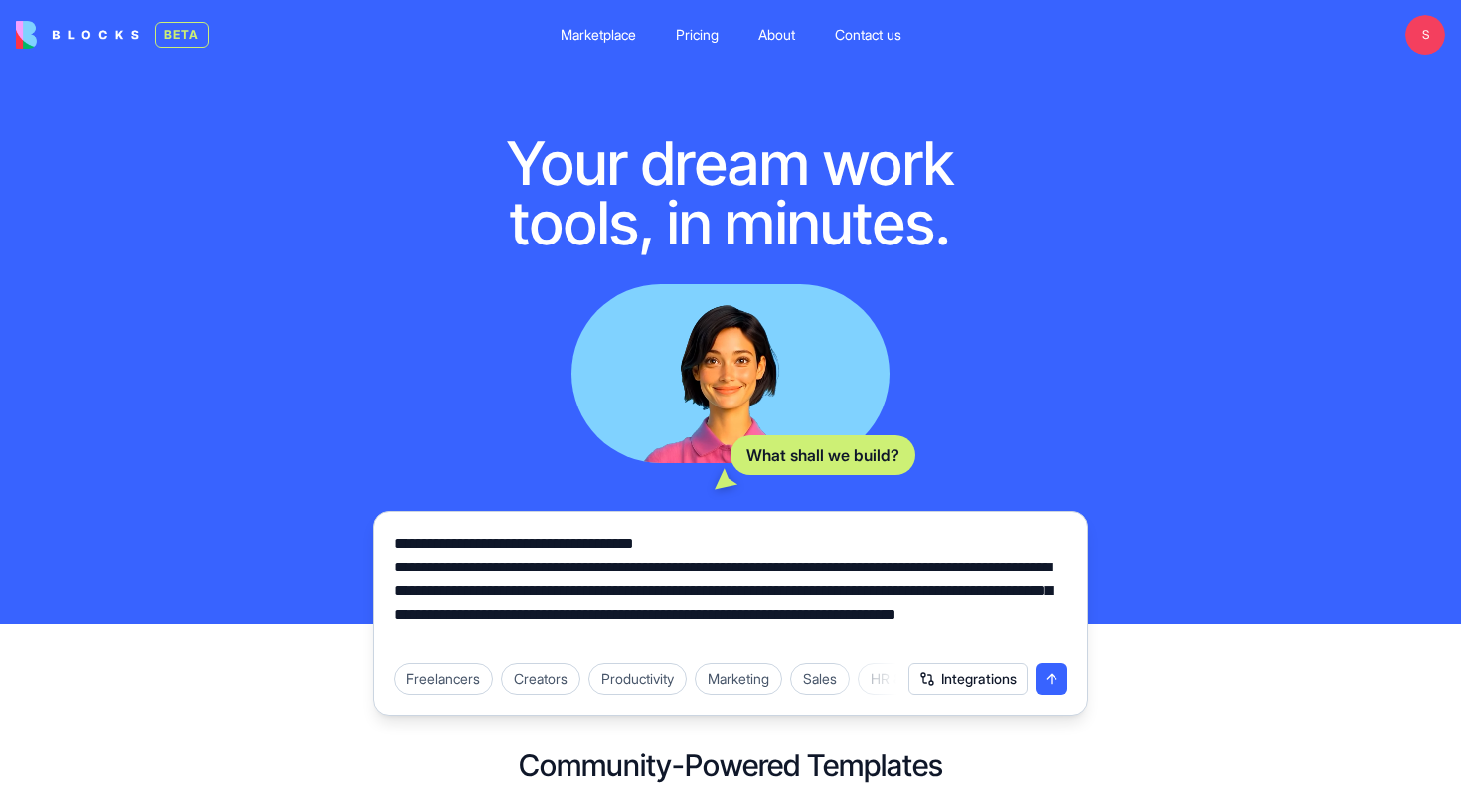 type on "**********" 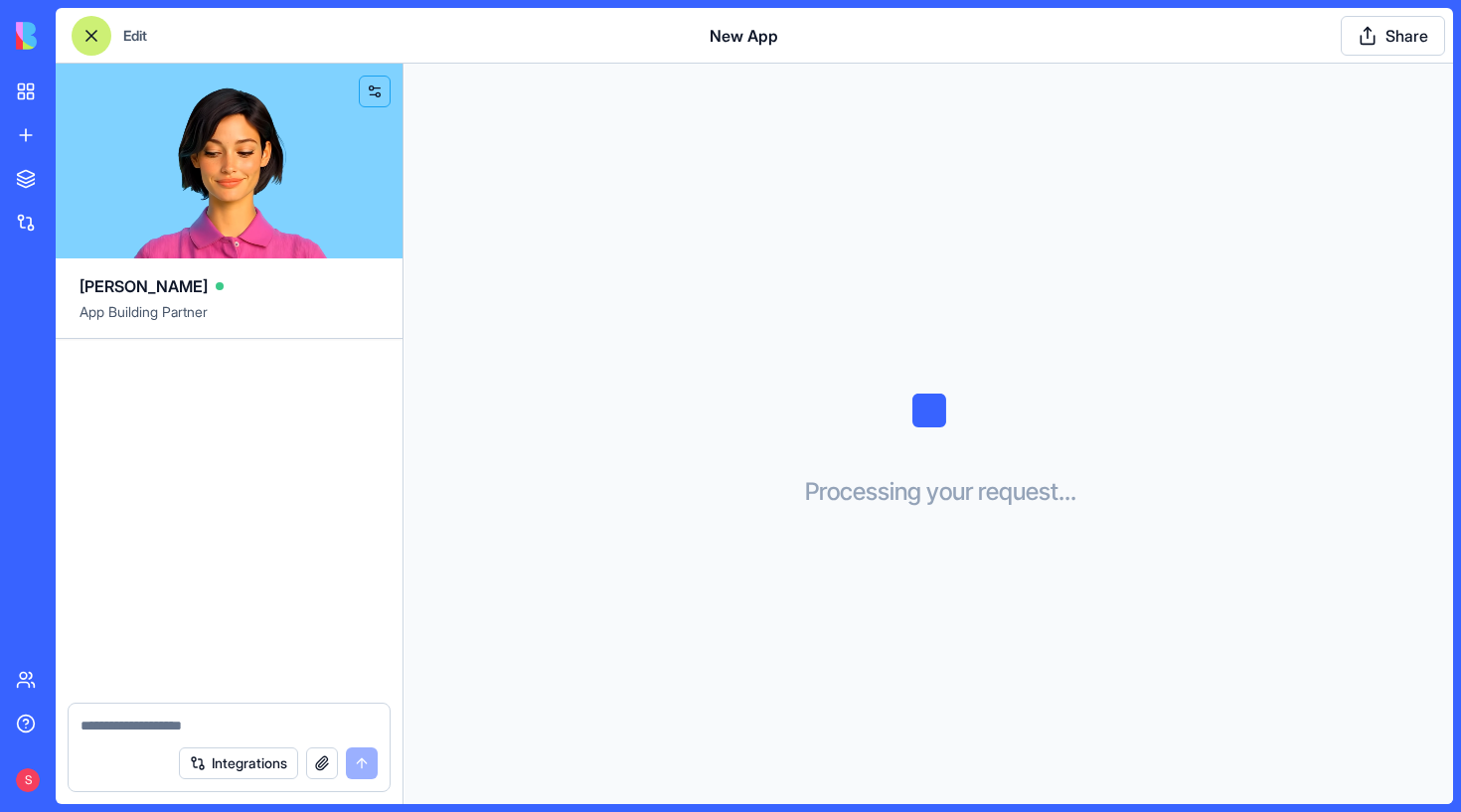 click on "Integrations" at bounding box center [229, 747] 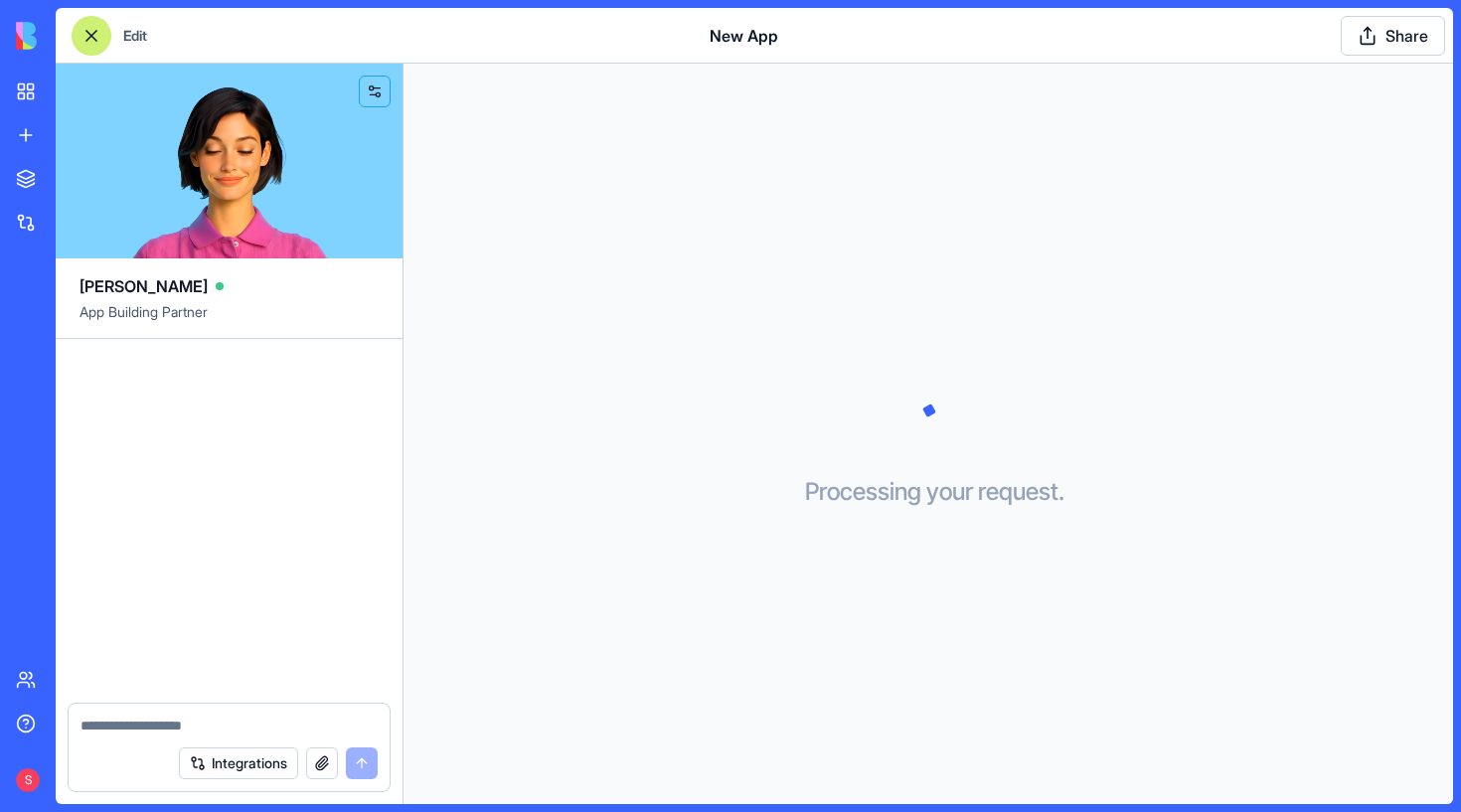 click at bounding box center (229, 726) 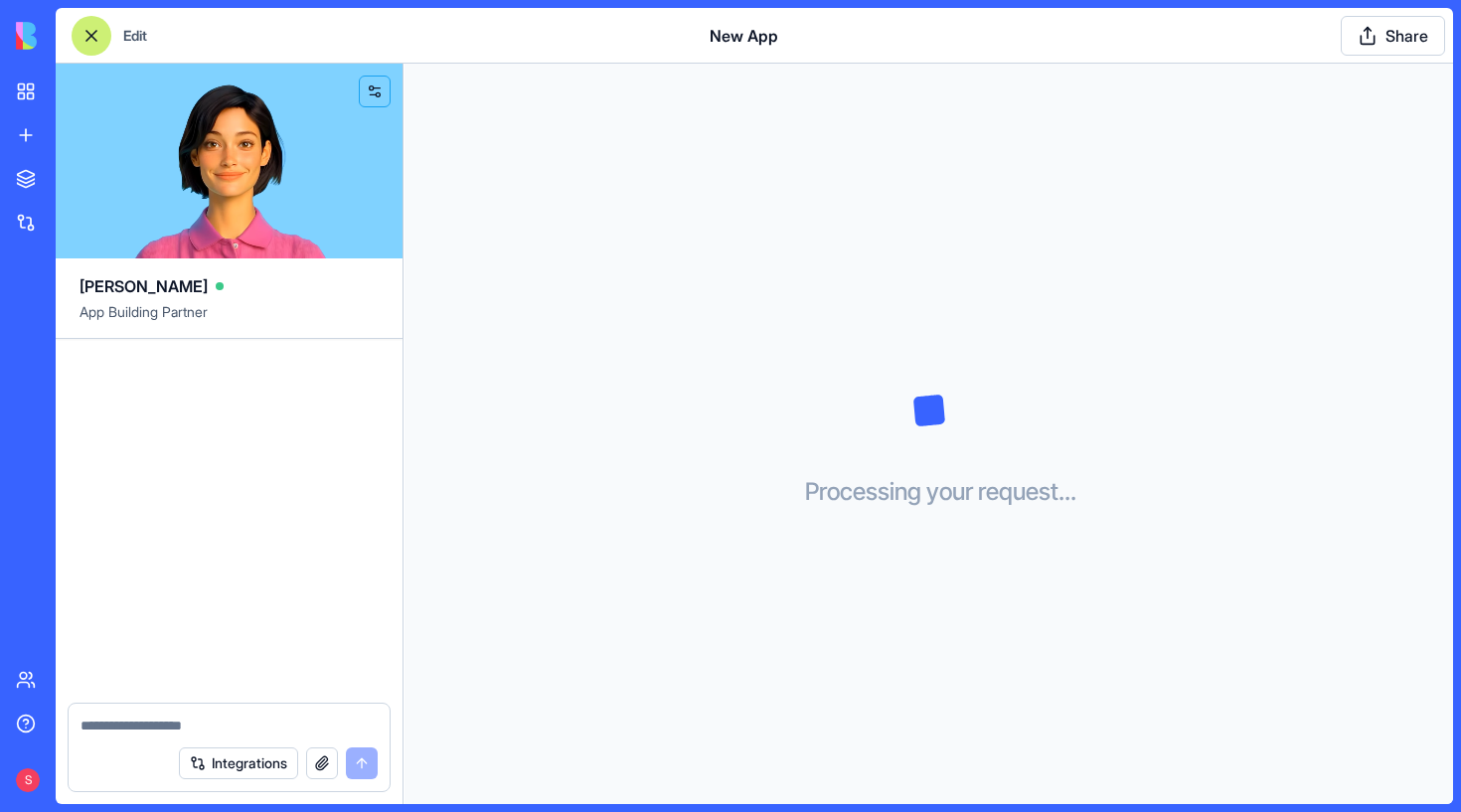 scroll, scrollTop: 0, scrollLeft: 0, axis: both 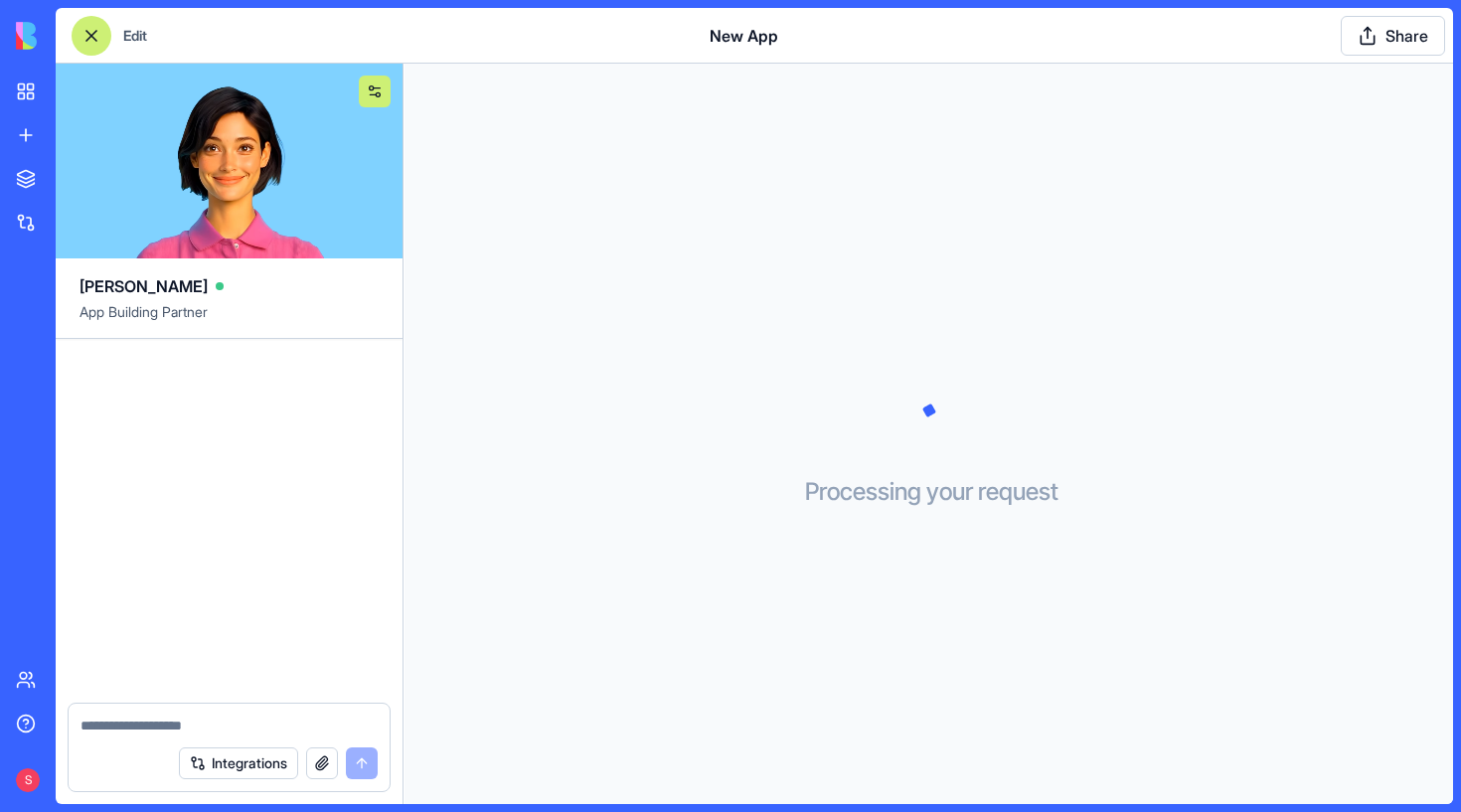 click at bounding box center [375, 91] 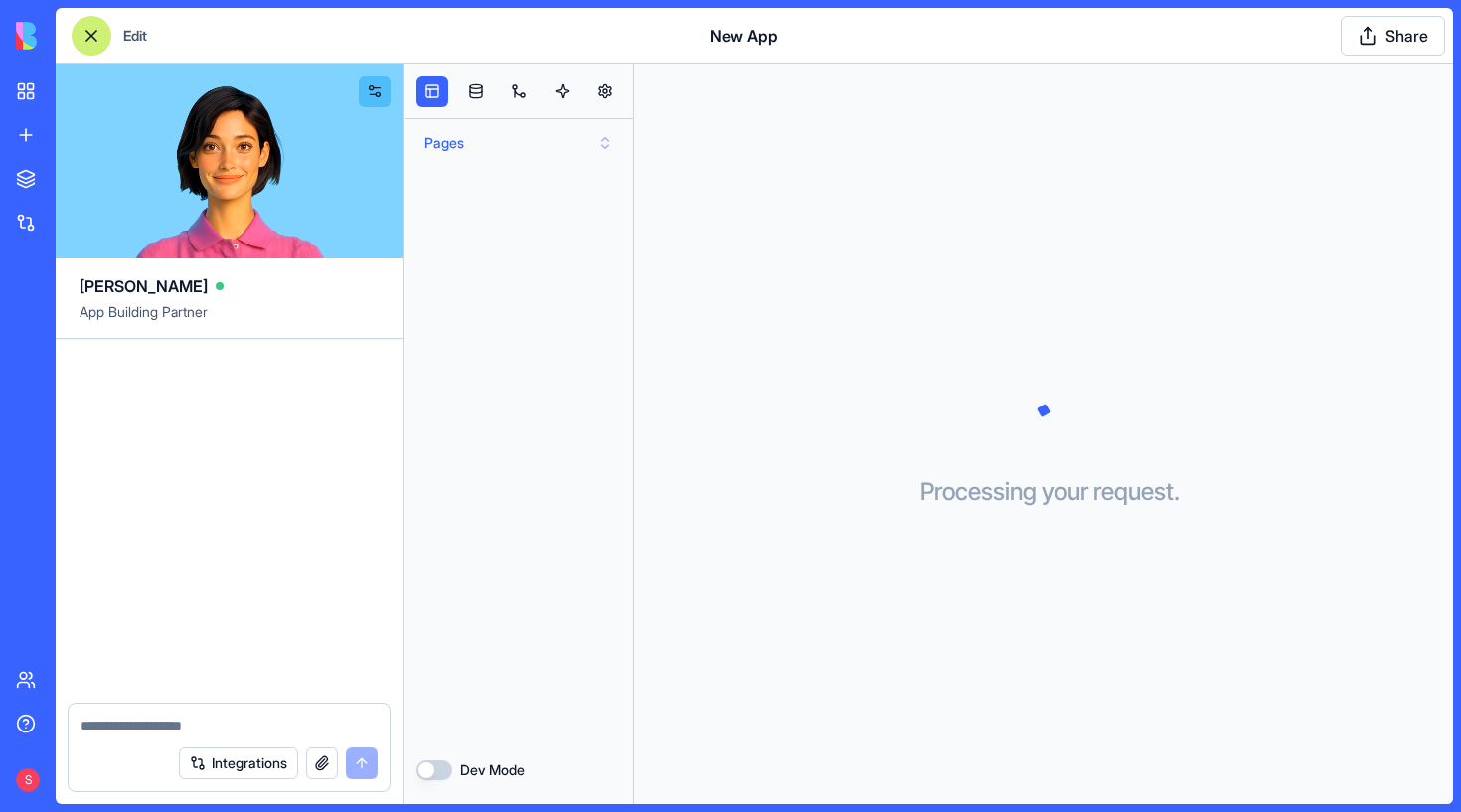 click on "Pages" at bounding box center (519, 143) 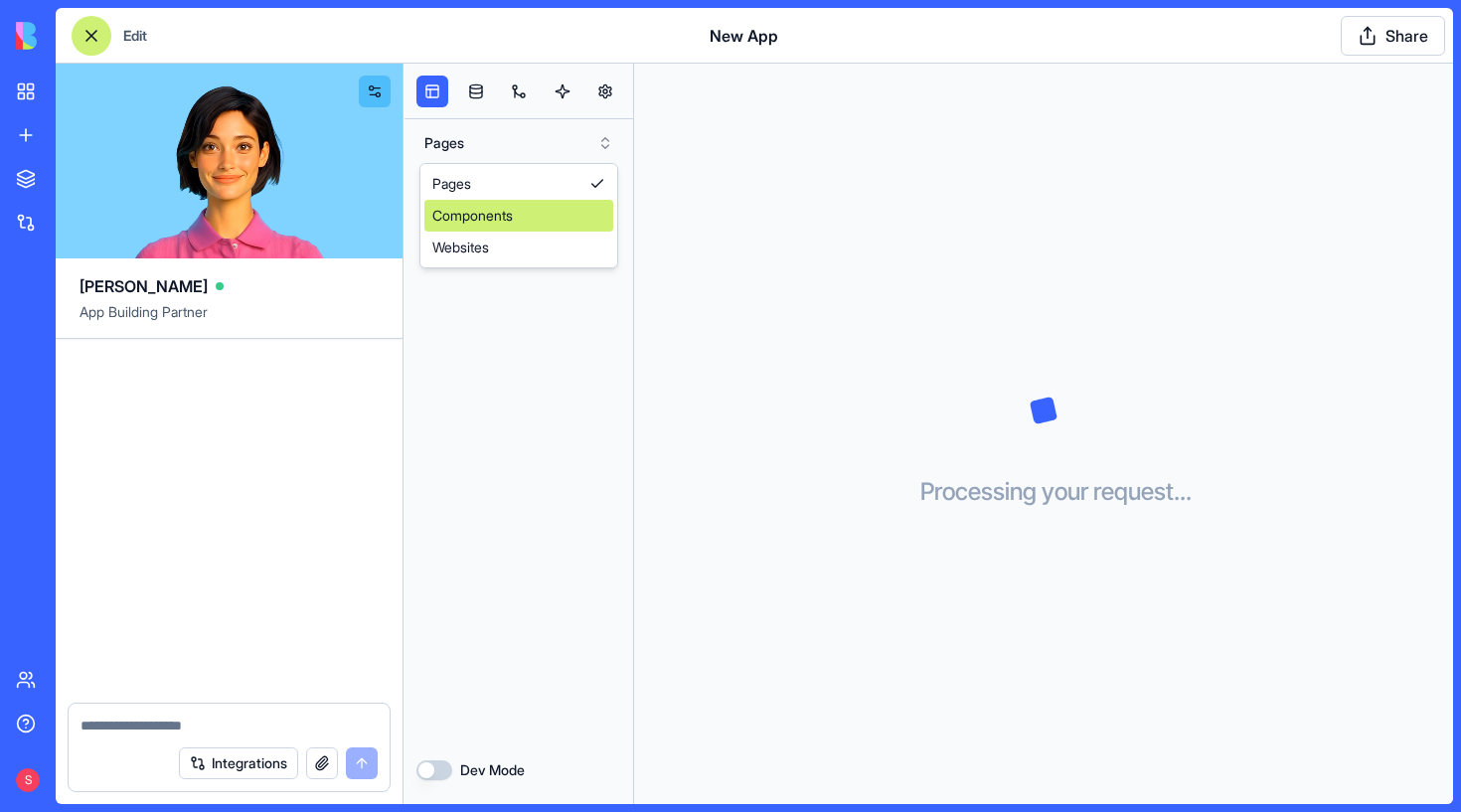 click on "Components" at bounding box center [519, 216] 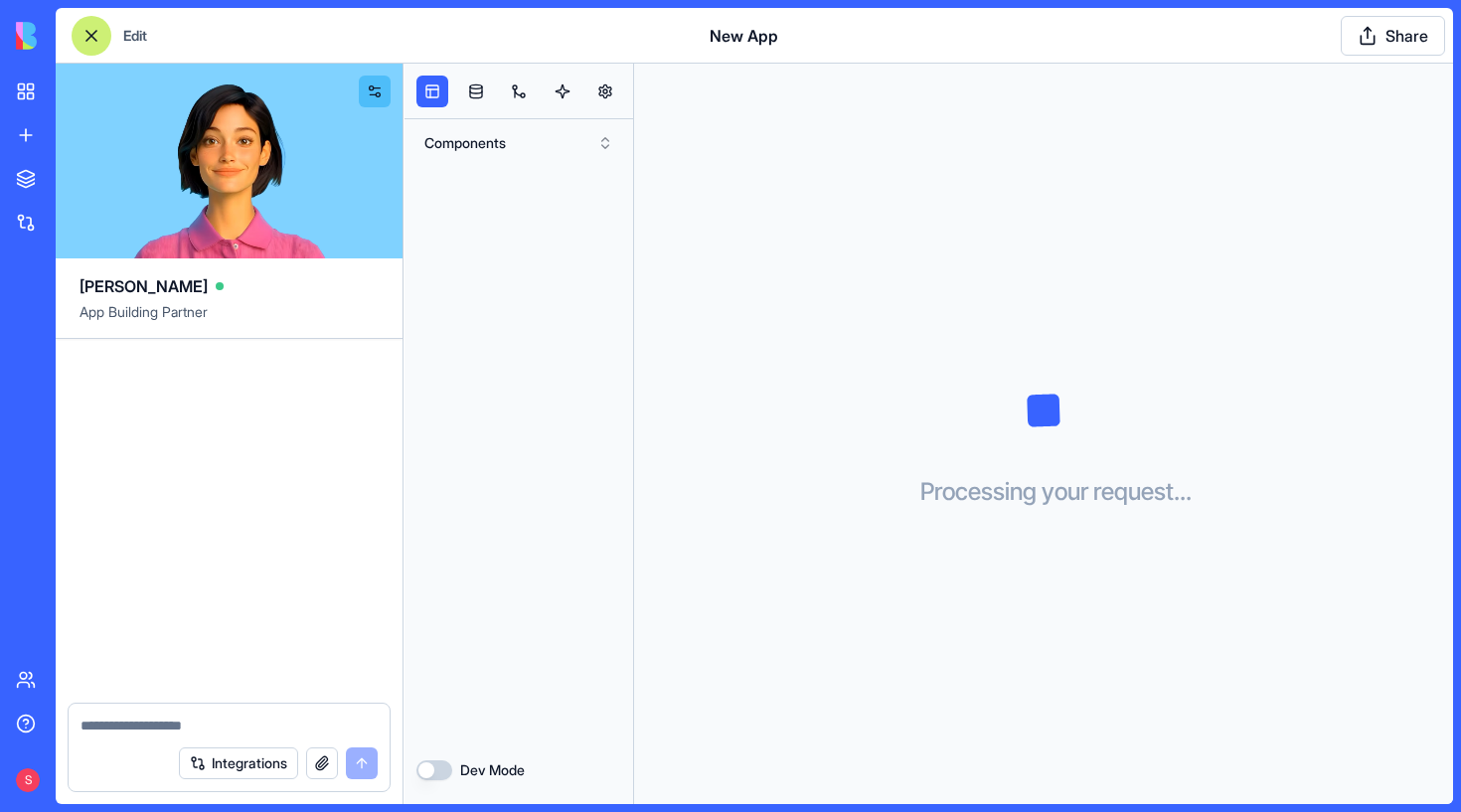 click on "Dev Mode" at bounding box center [434, 770] 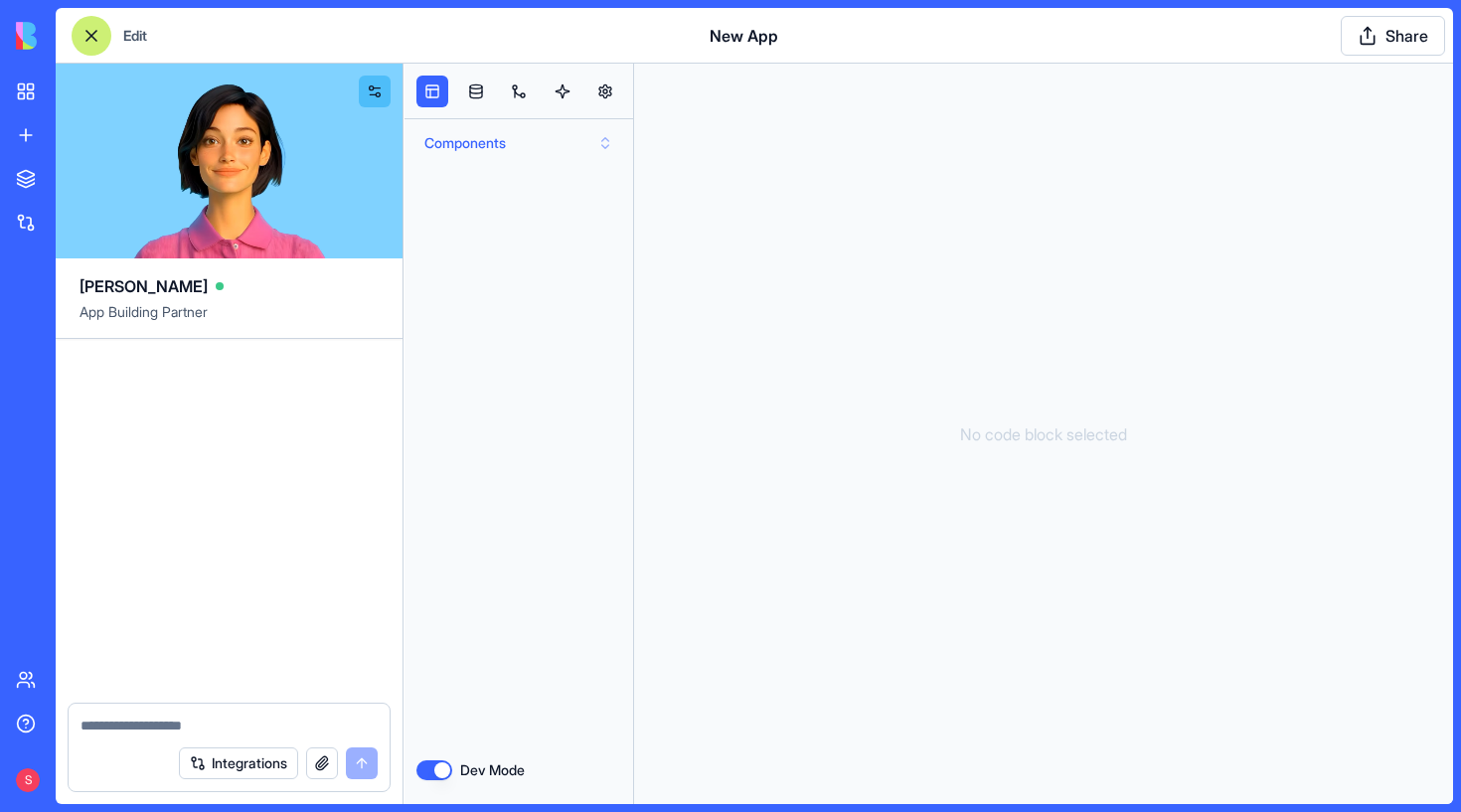 click on "Components" at bounding box center [519, 143] 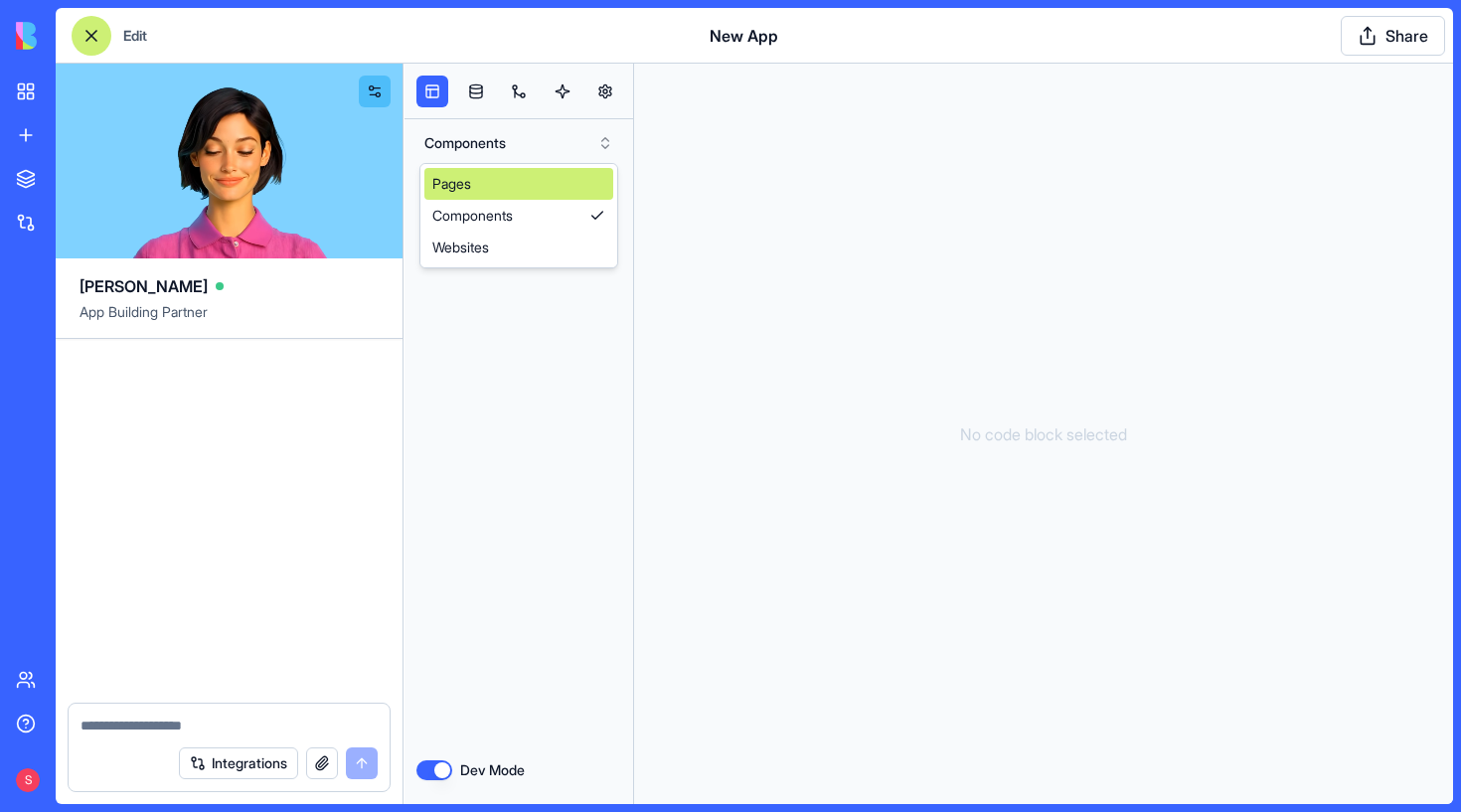 click on "Pages" at bounding box center [519, 184] 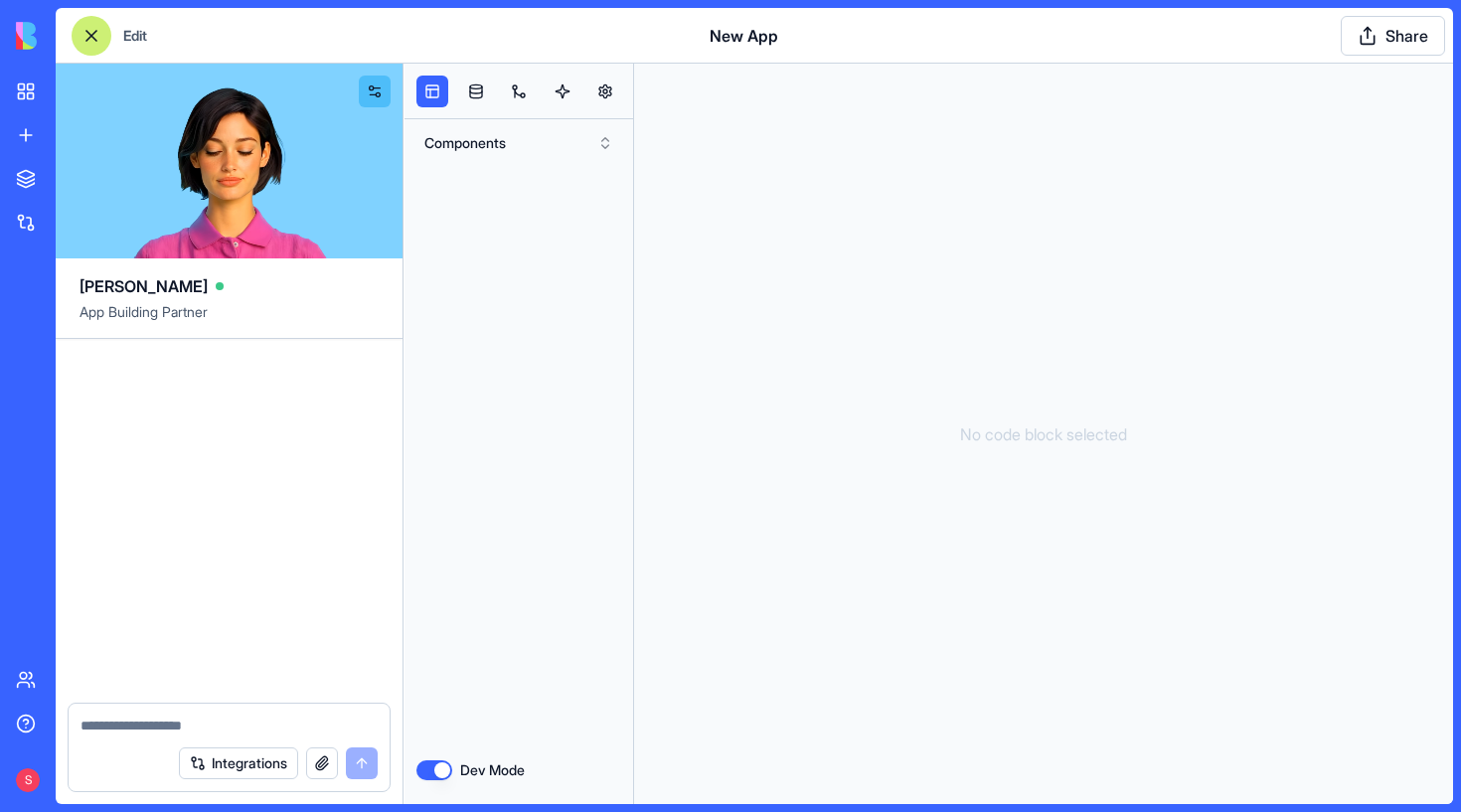 click at bounding box center (519, 91) 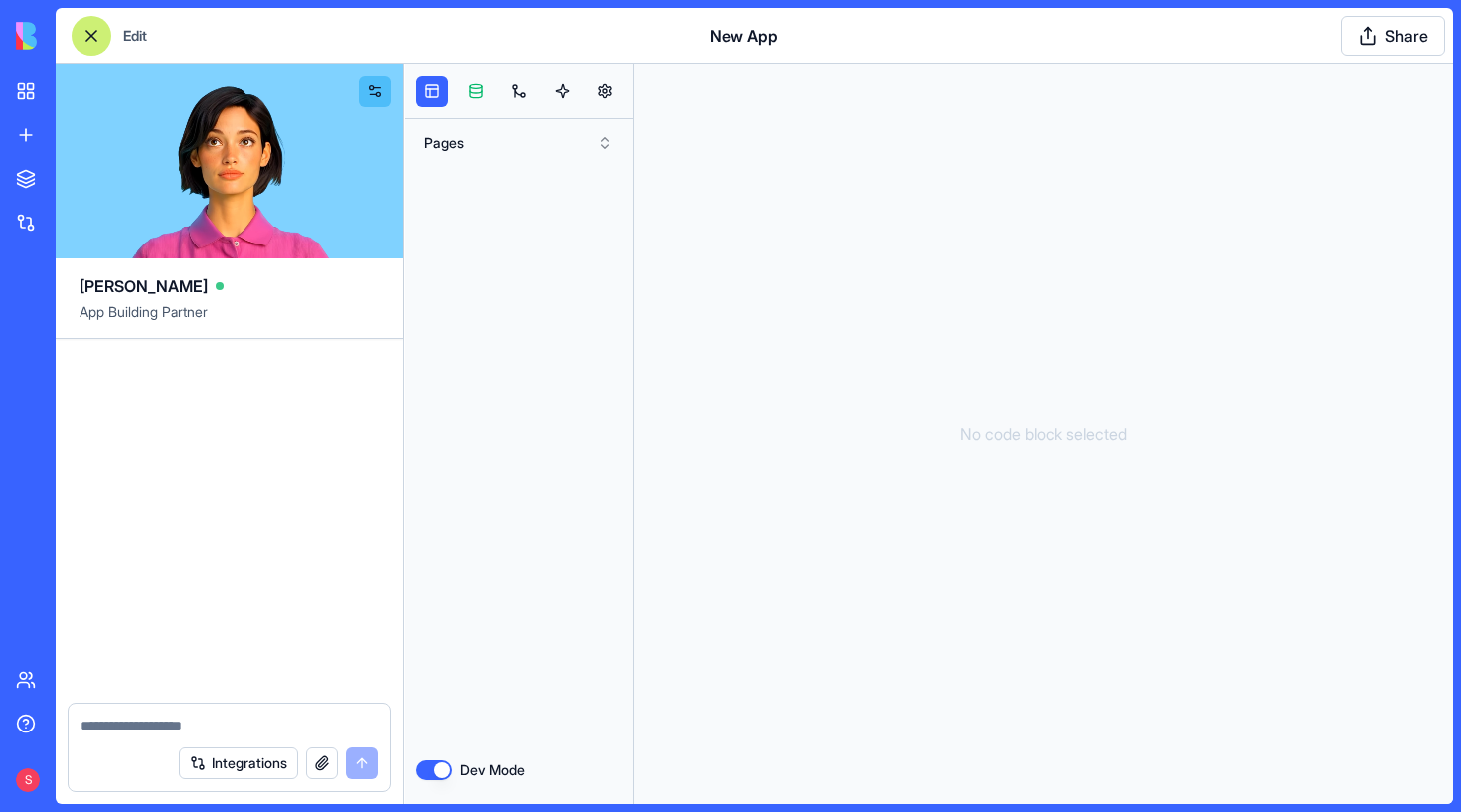 click at bounding box center (476, 91) 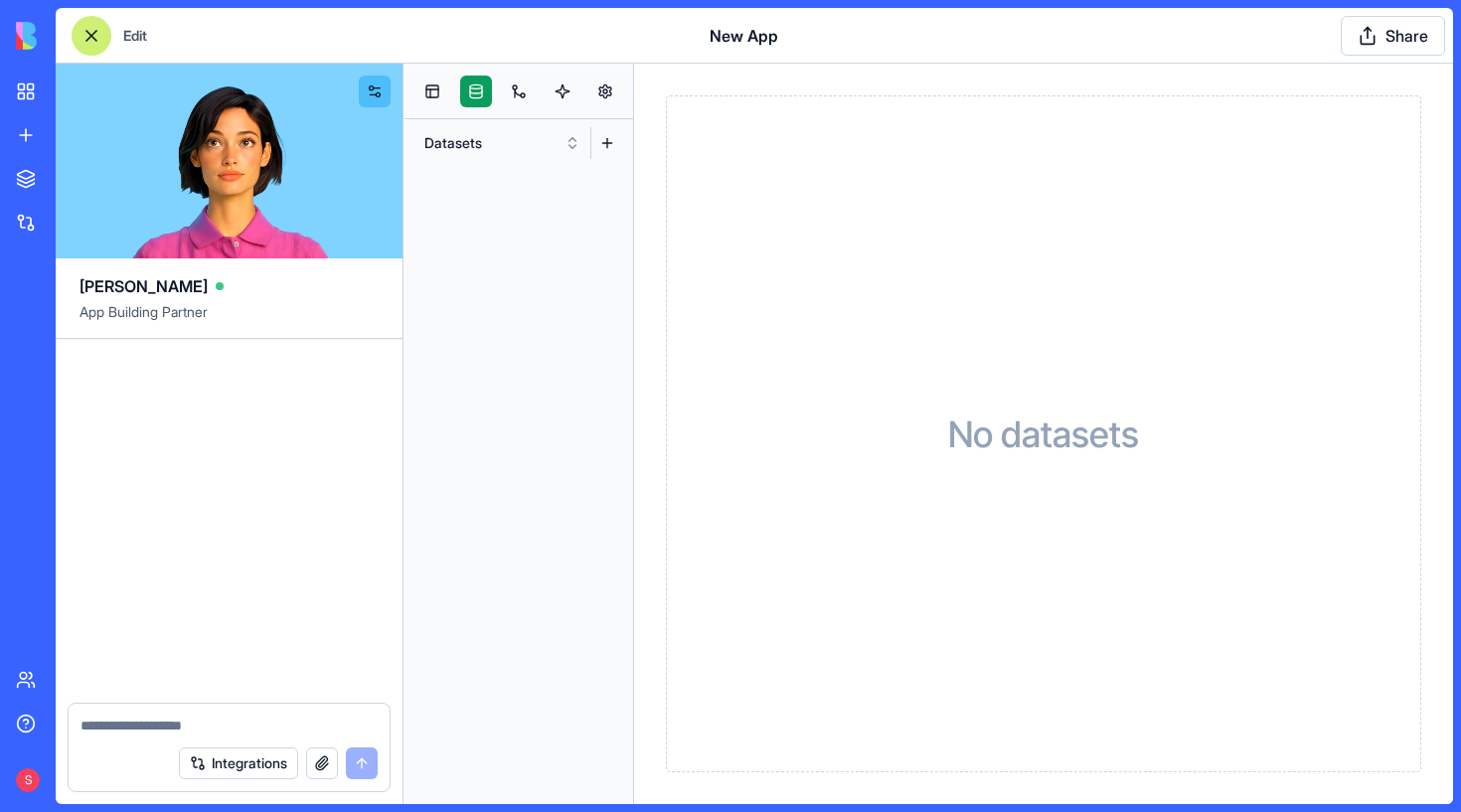 click at bounding box center [476, 91] 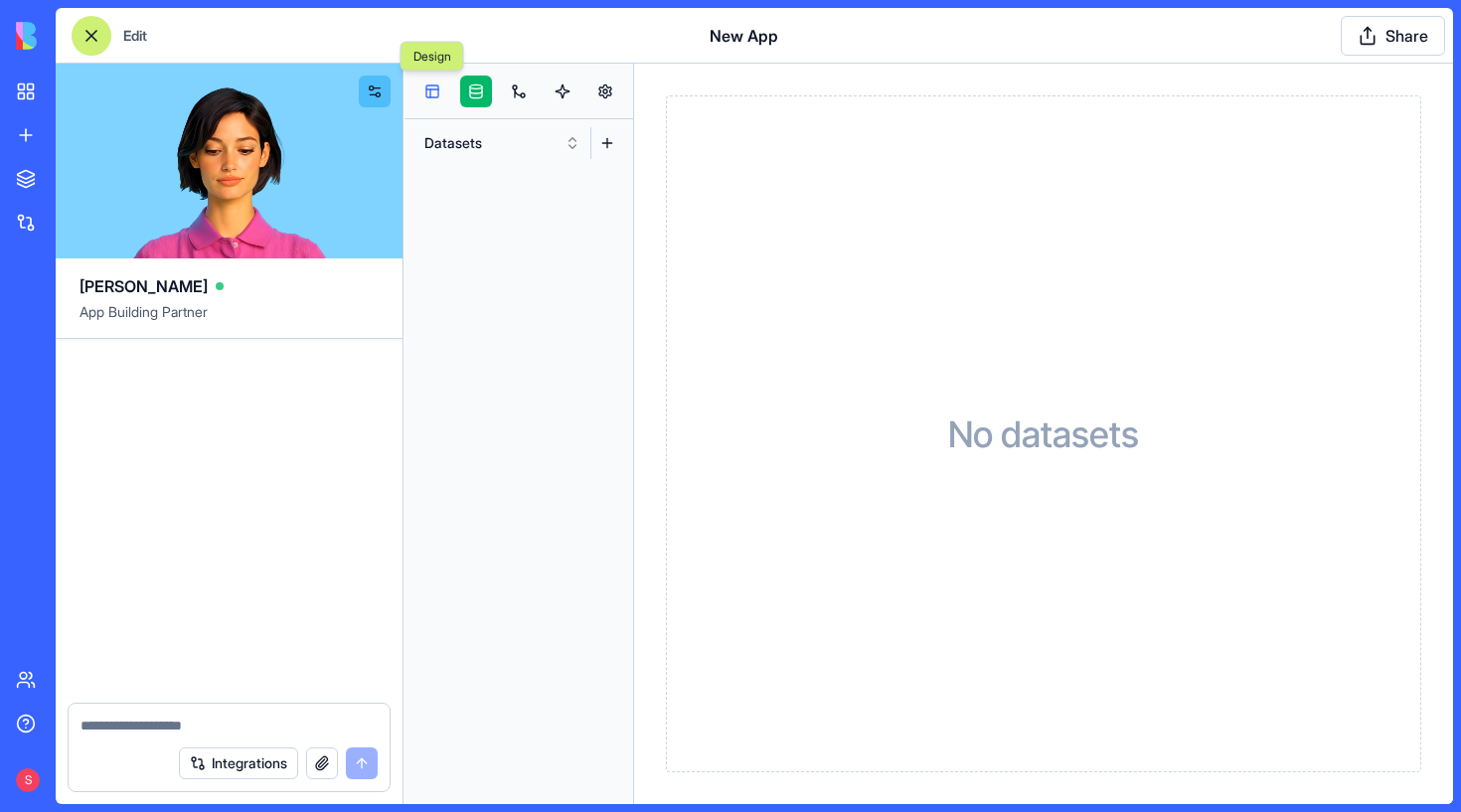 click at bounding box center (432, 91) 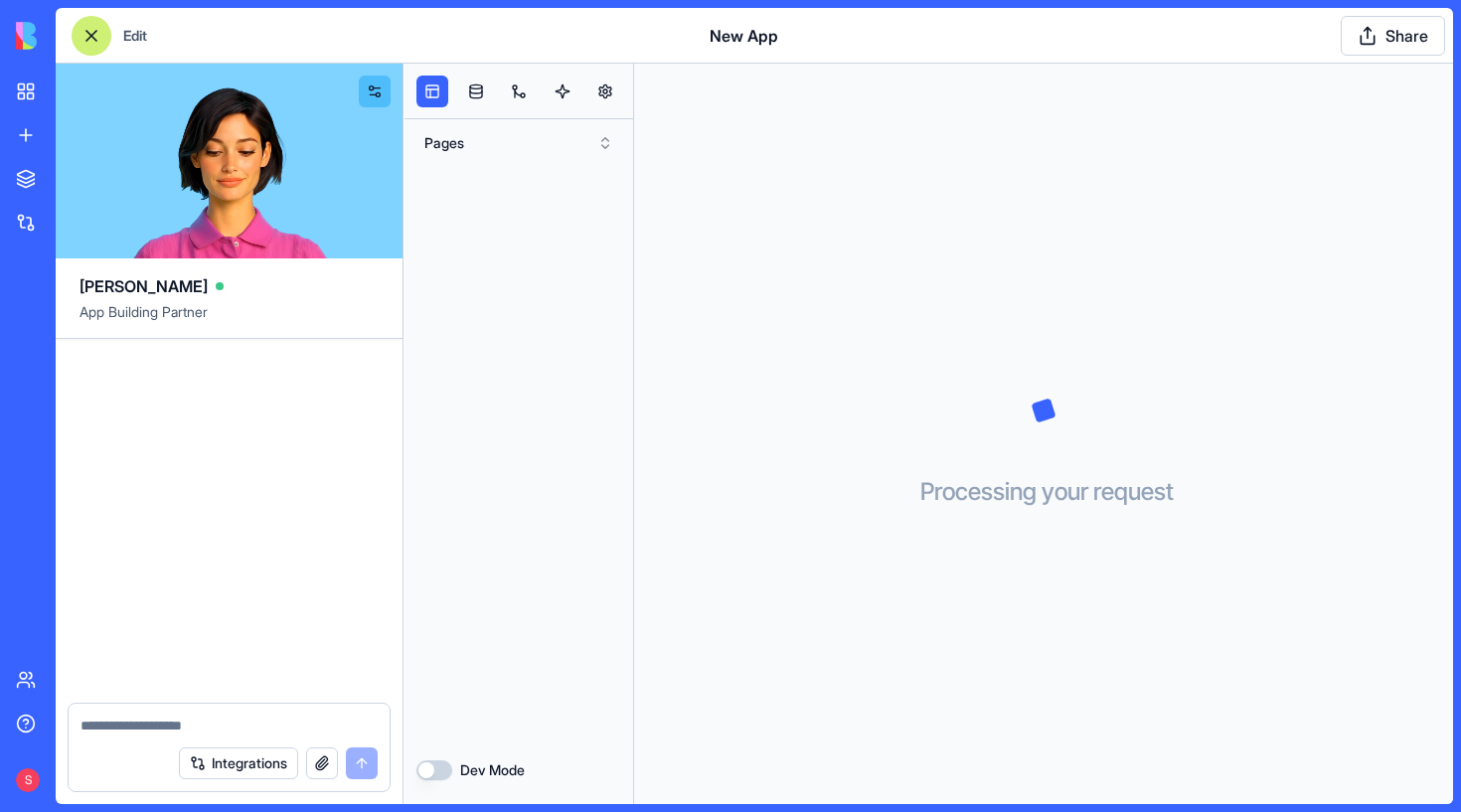 click on "Dev Mode" at bounding box center (519, 770) 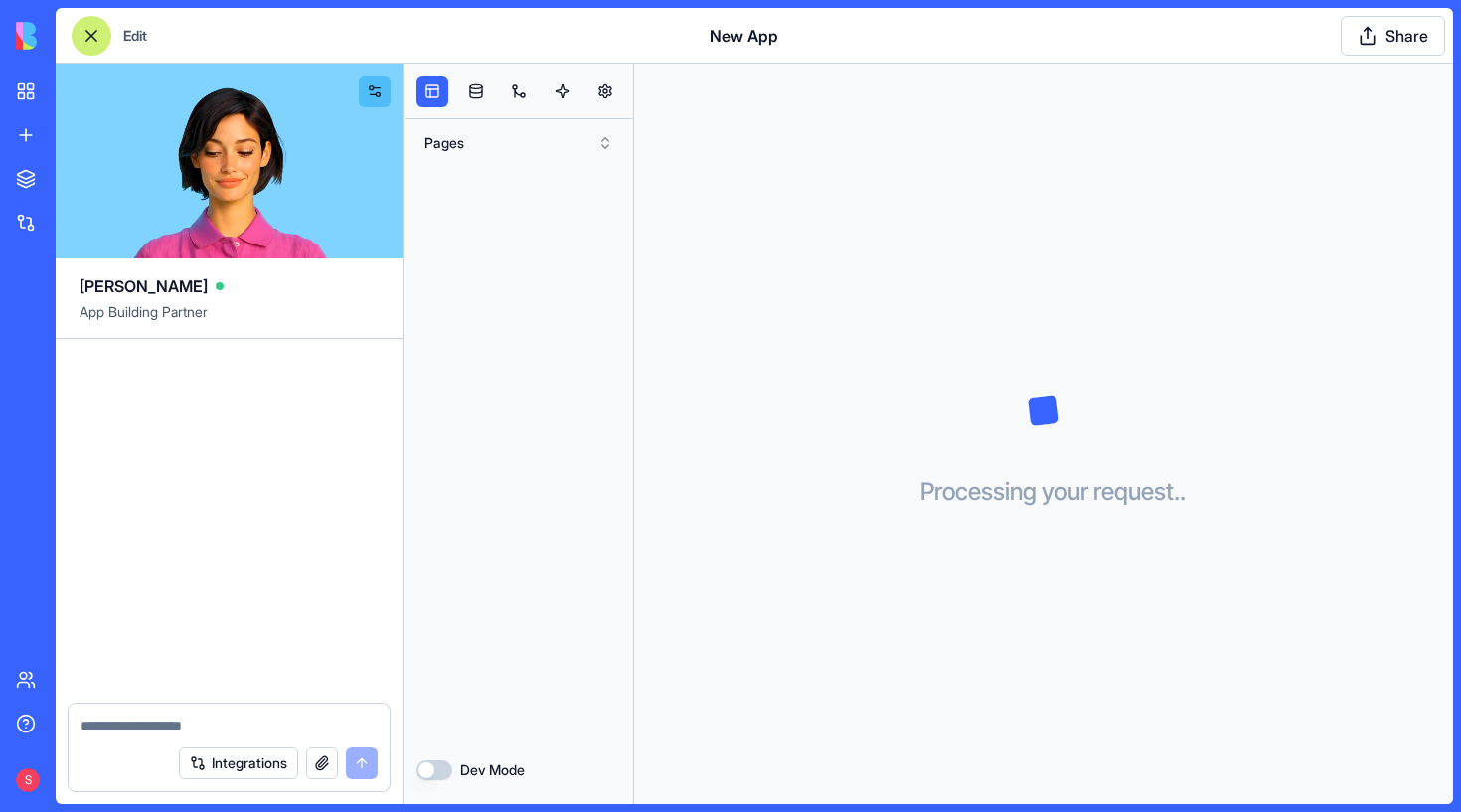 click on "Dev Mode" at bounding box center (434, 770) 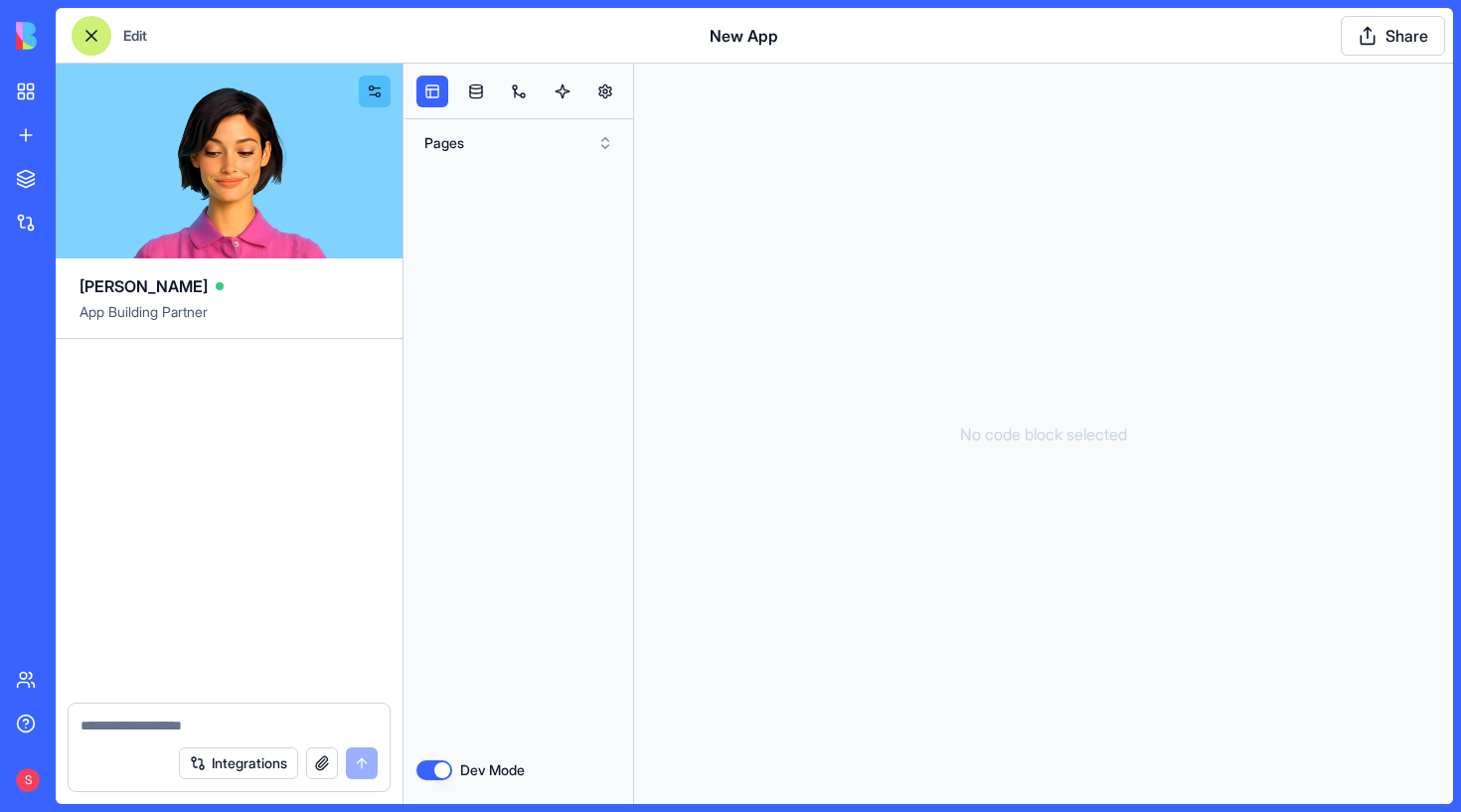 click at bounding box center (229, 720) 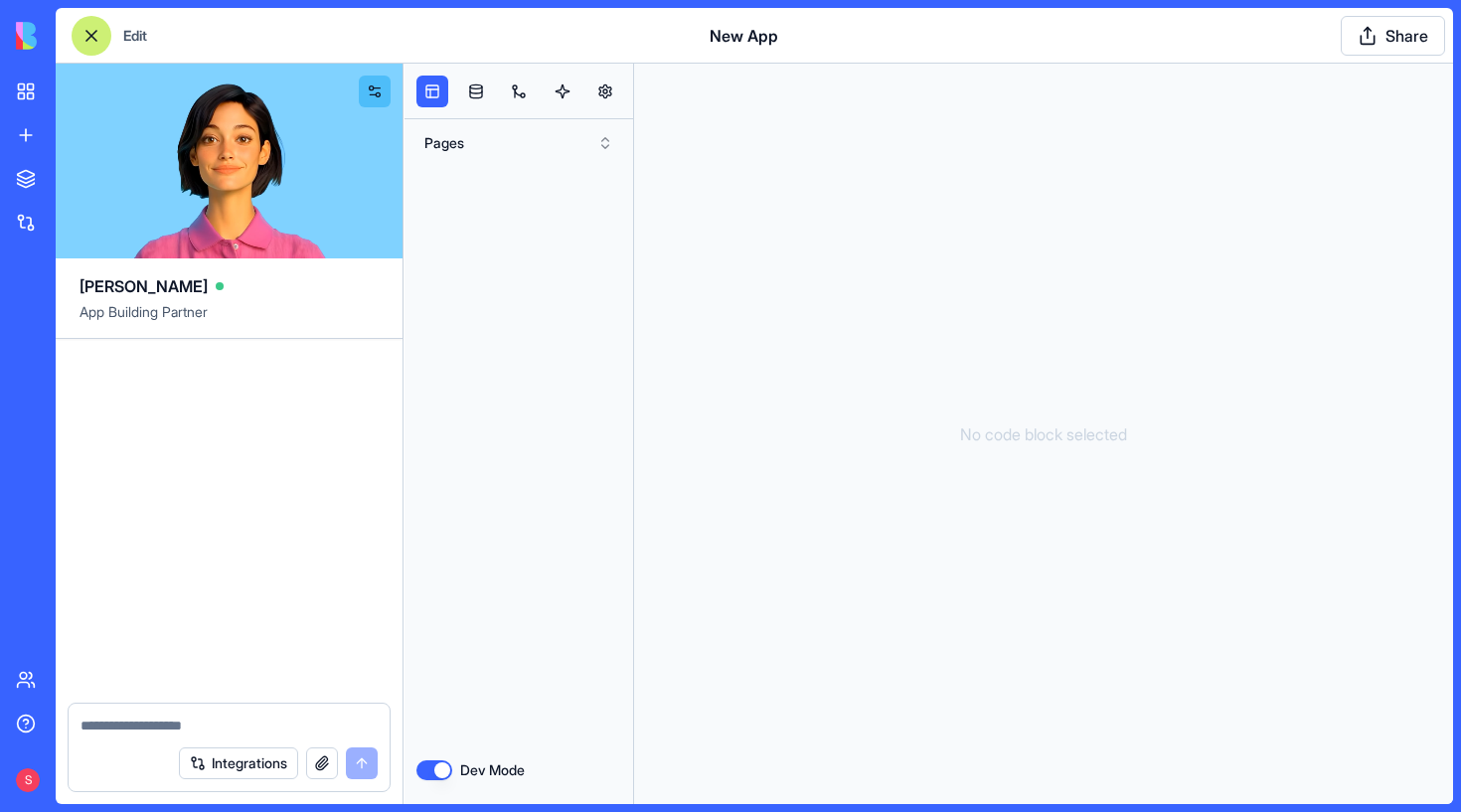 click at bounding box center [229, 726] 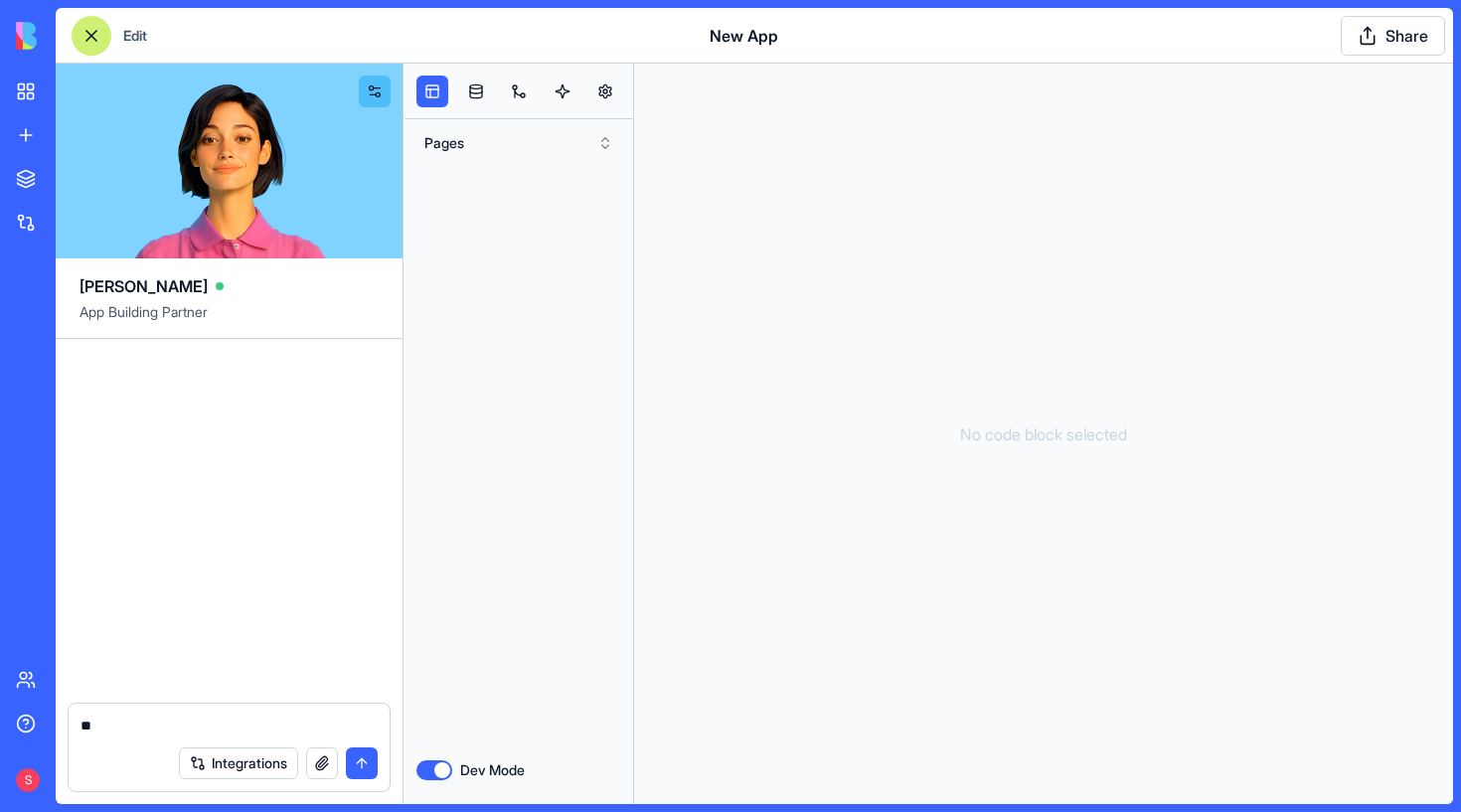 type on "*" 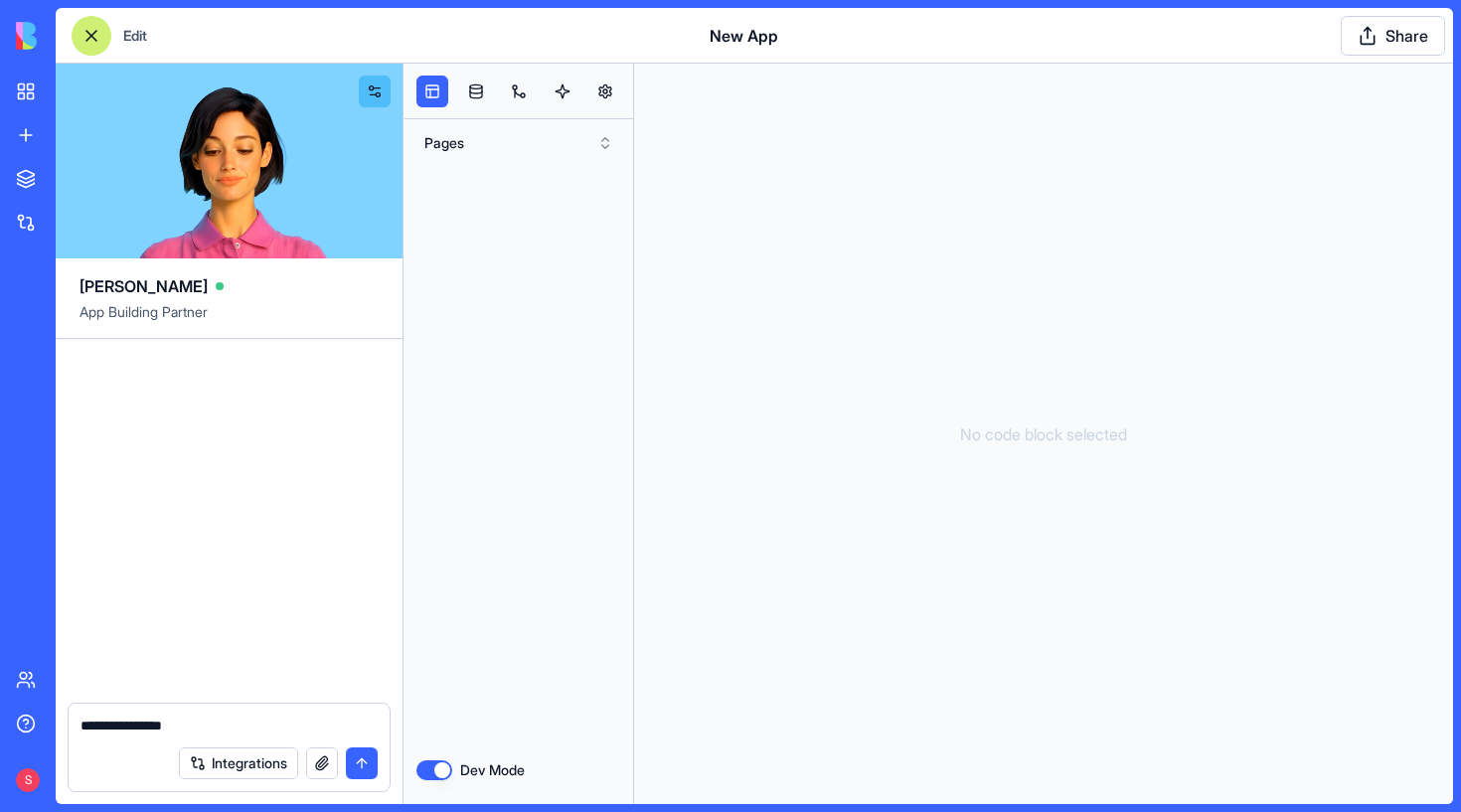 type on "**********" 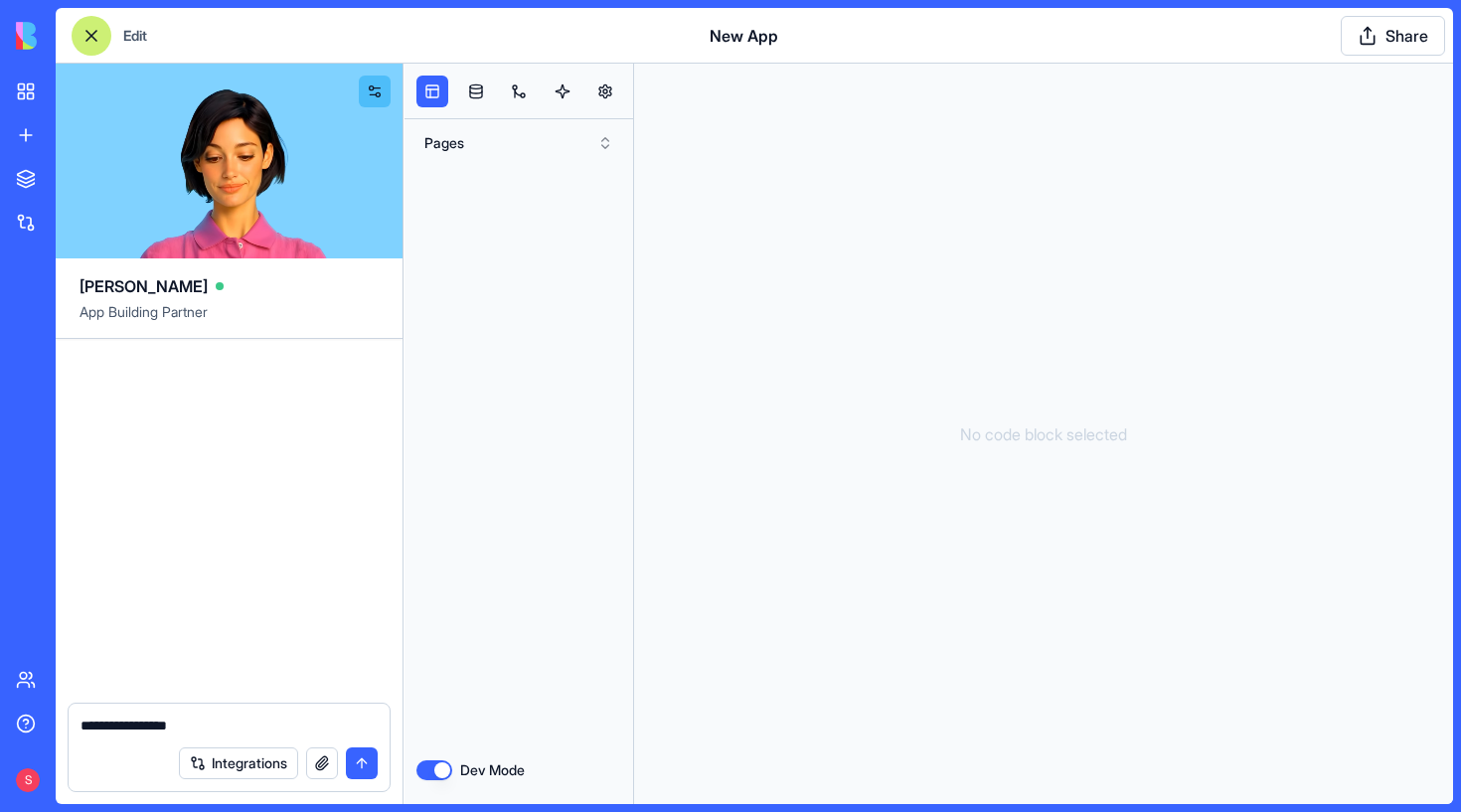 type 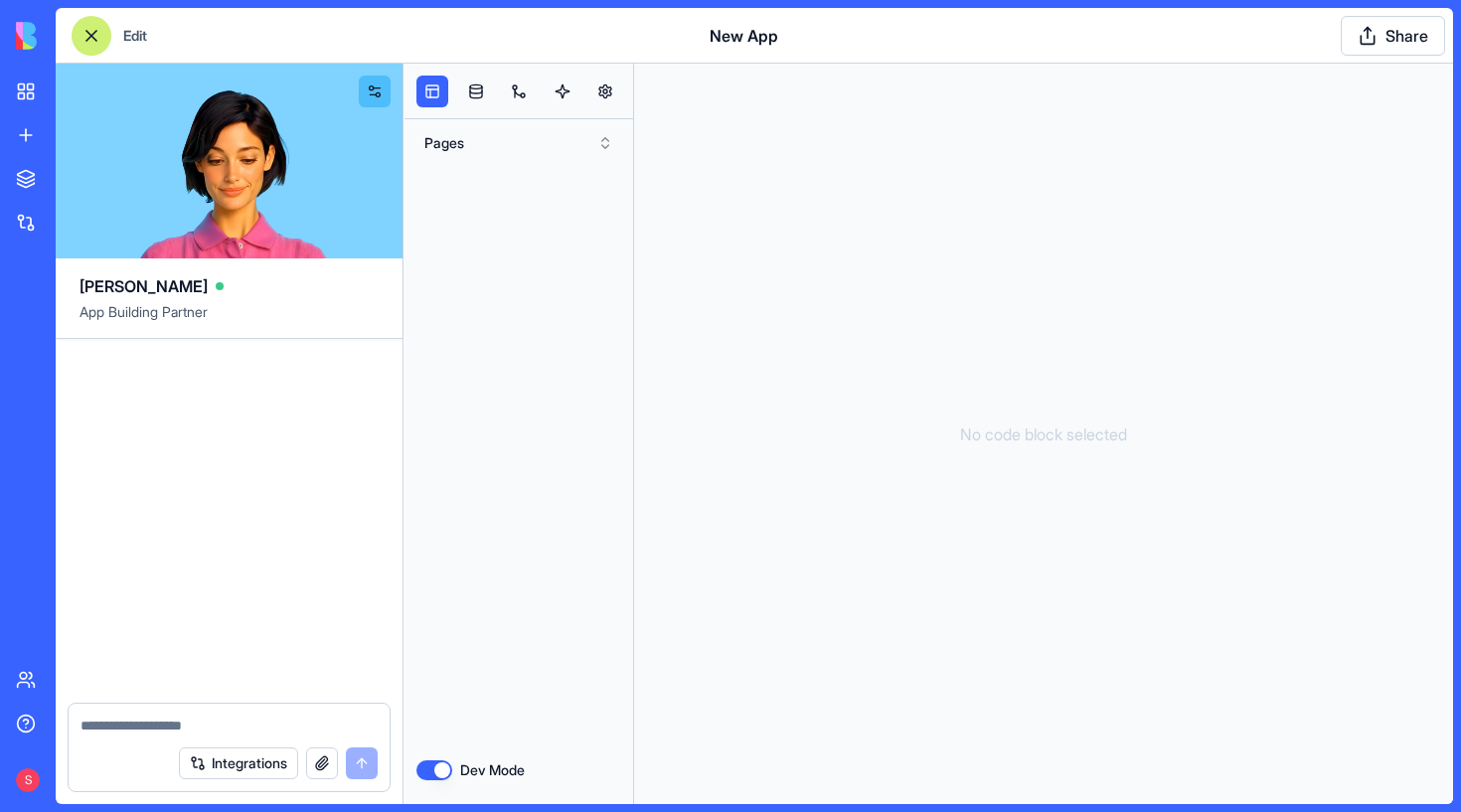 click at bounding box center (91, 36) 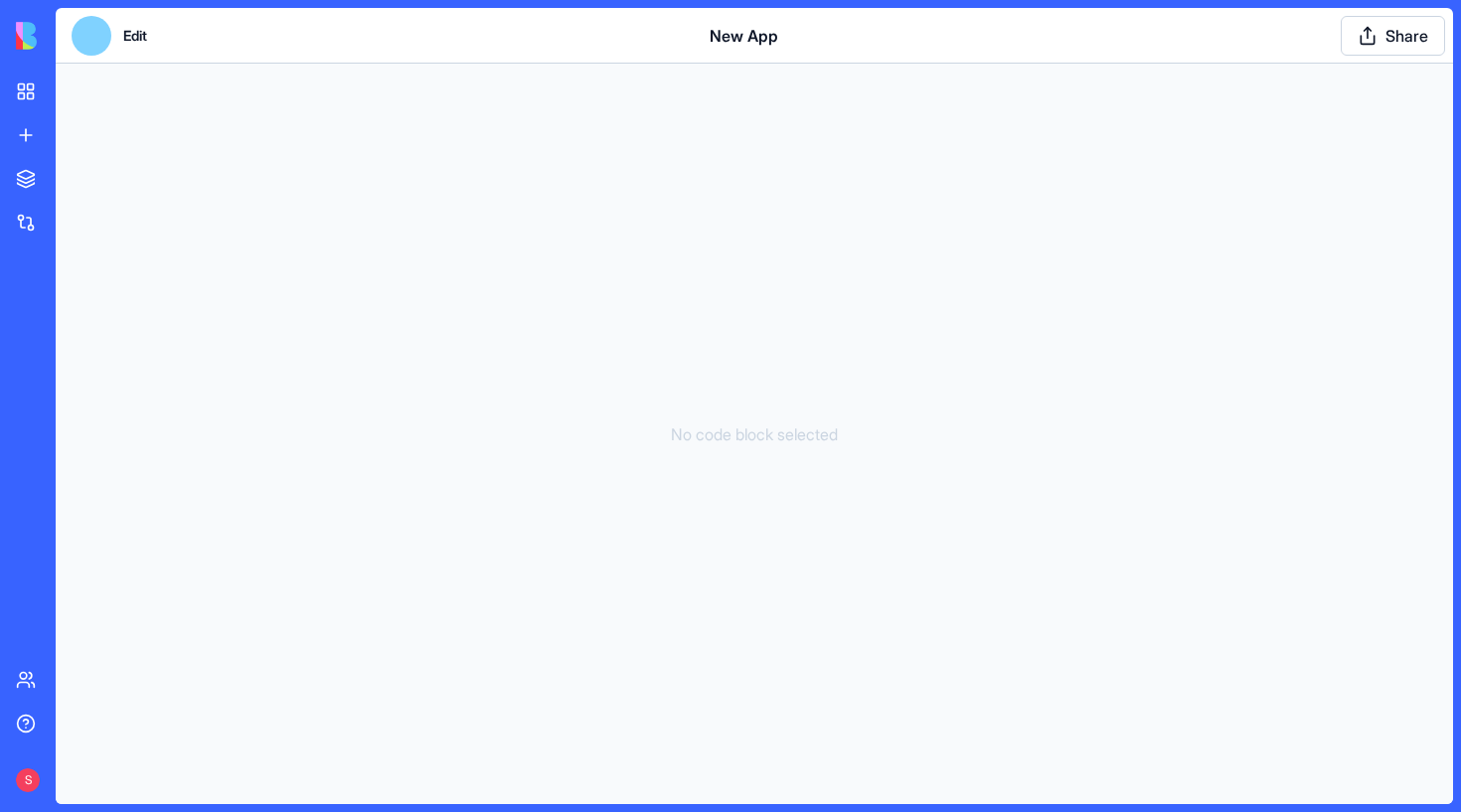 click on "Edit" at bounding box center [135, 36] 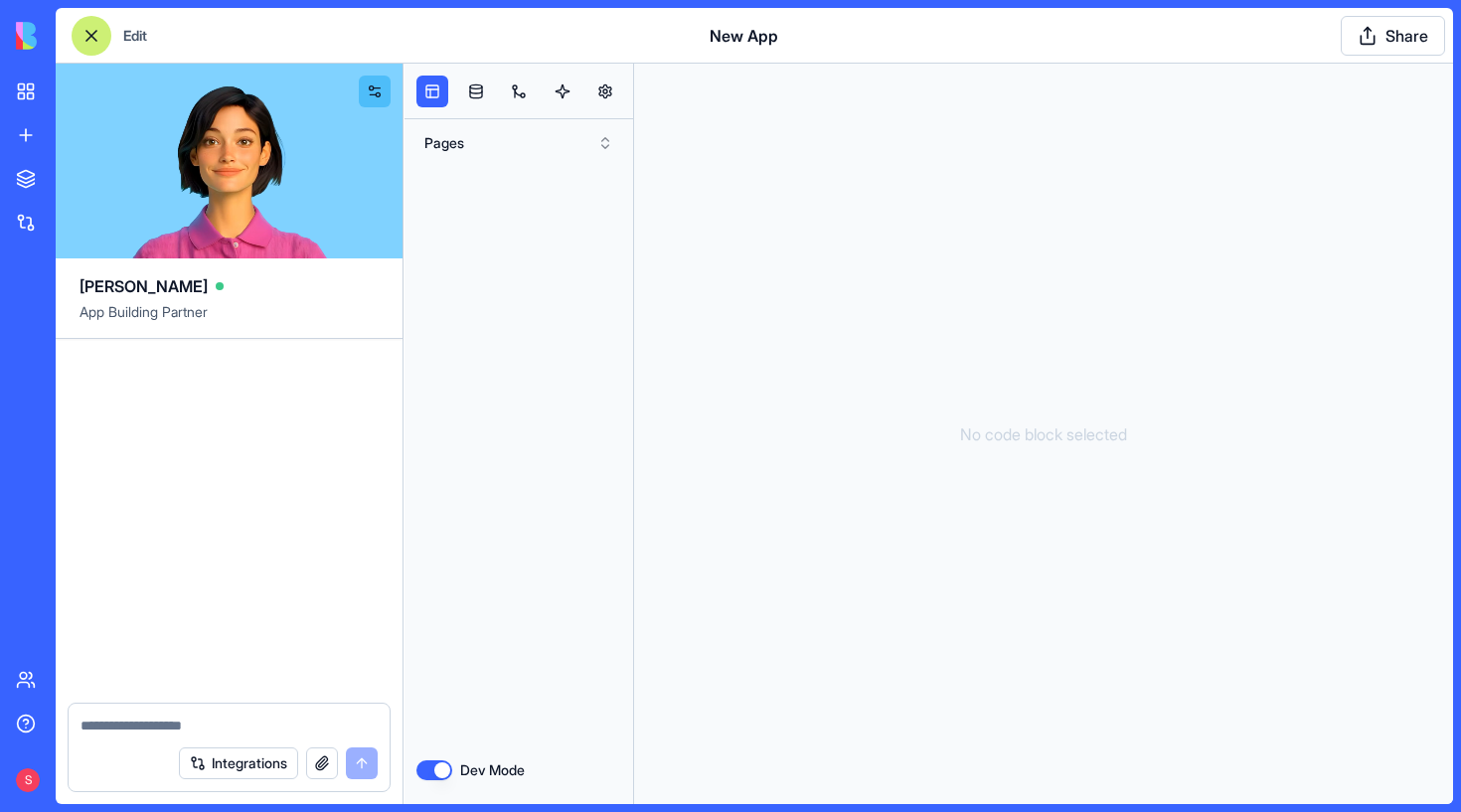 click at bounding box center [91, 36] 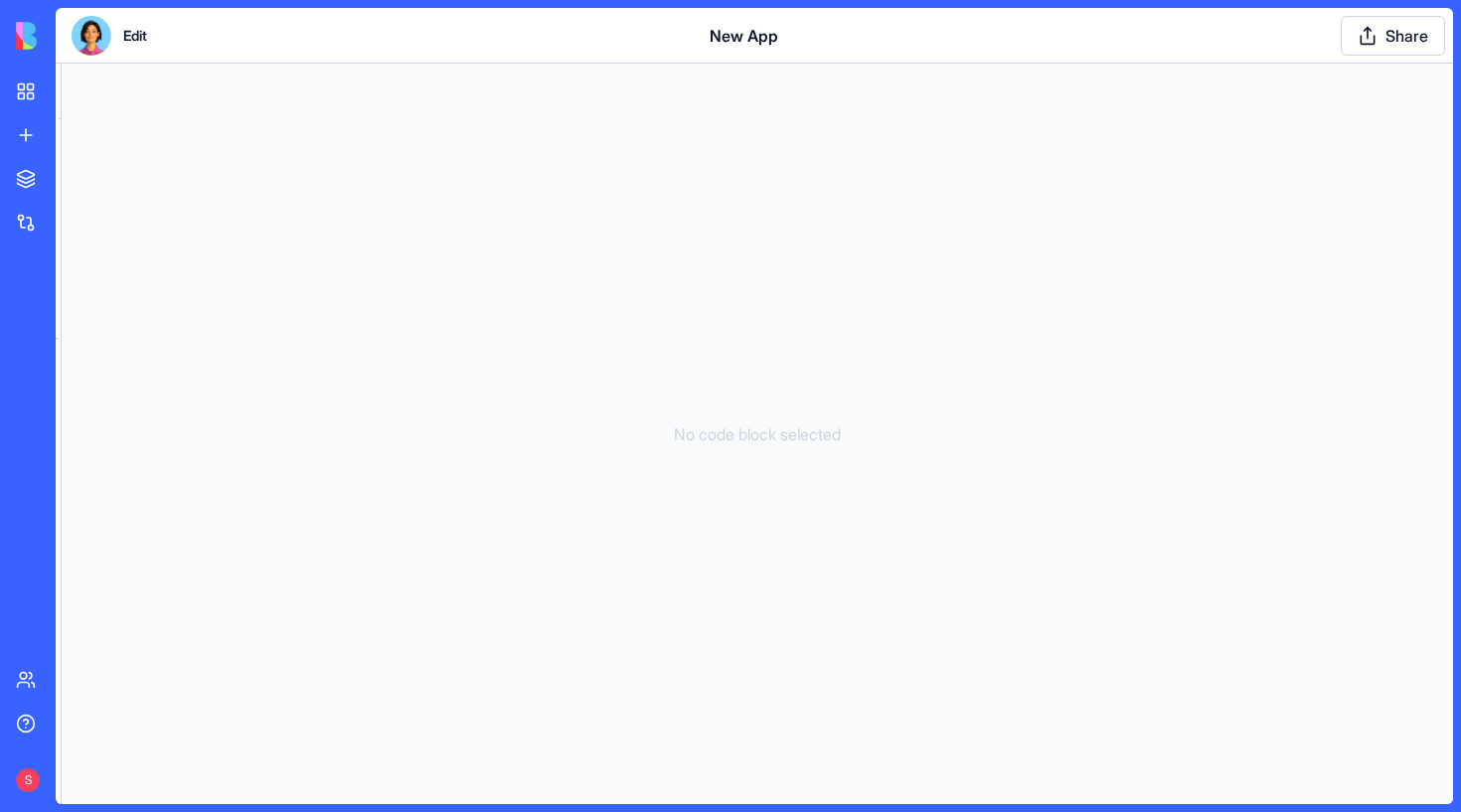 click at bounding box center [91, 35] 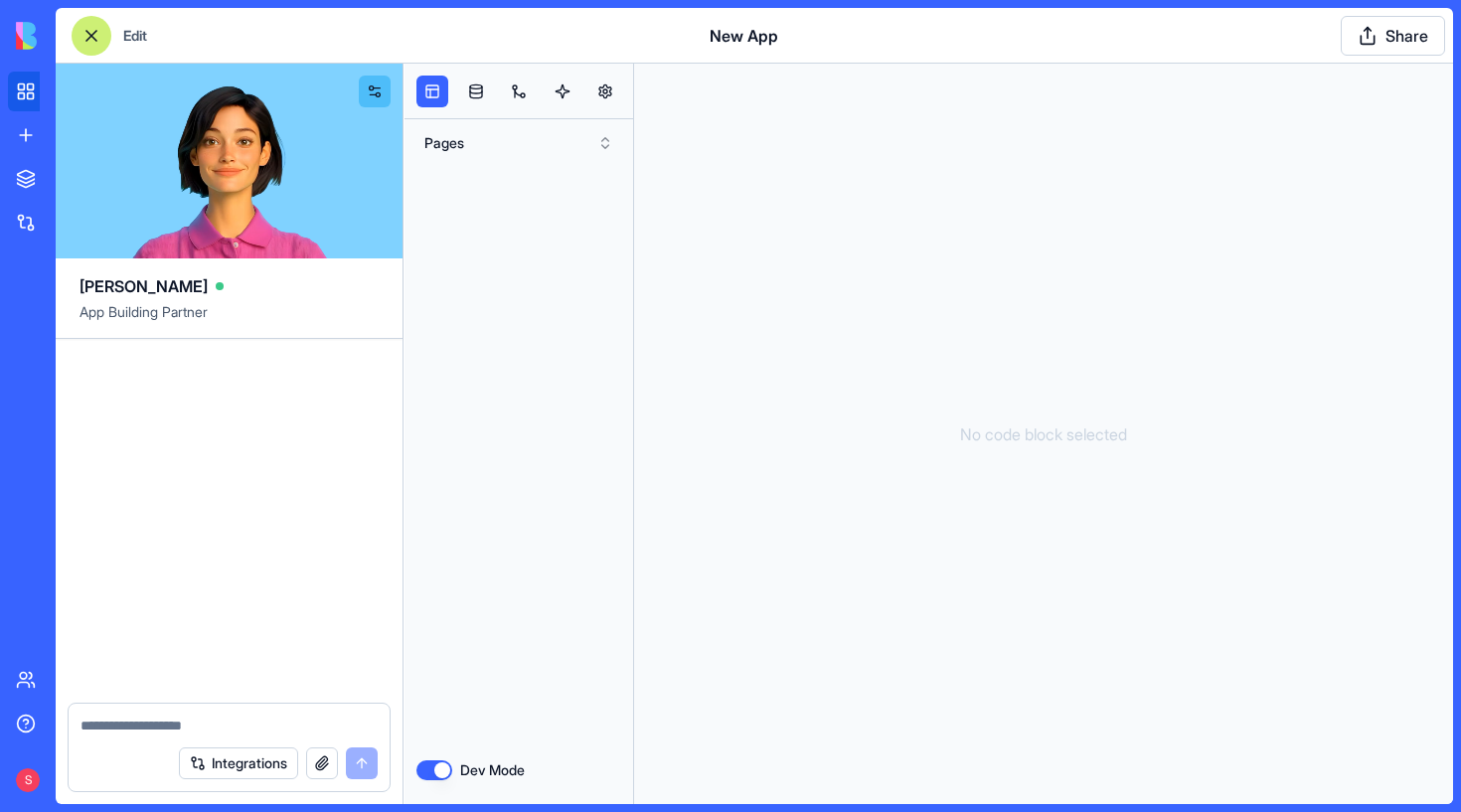 click on "My workspace" at bounding box center [48, 91] 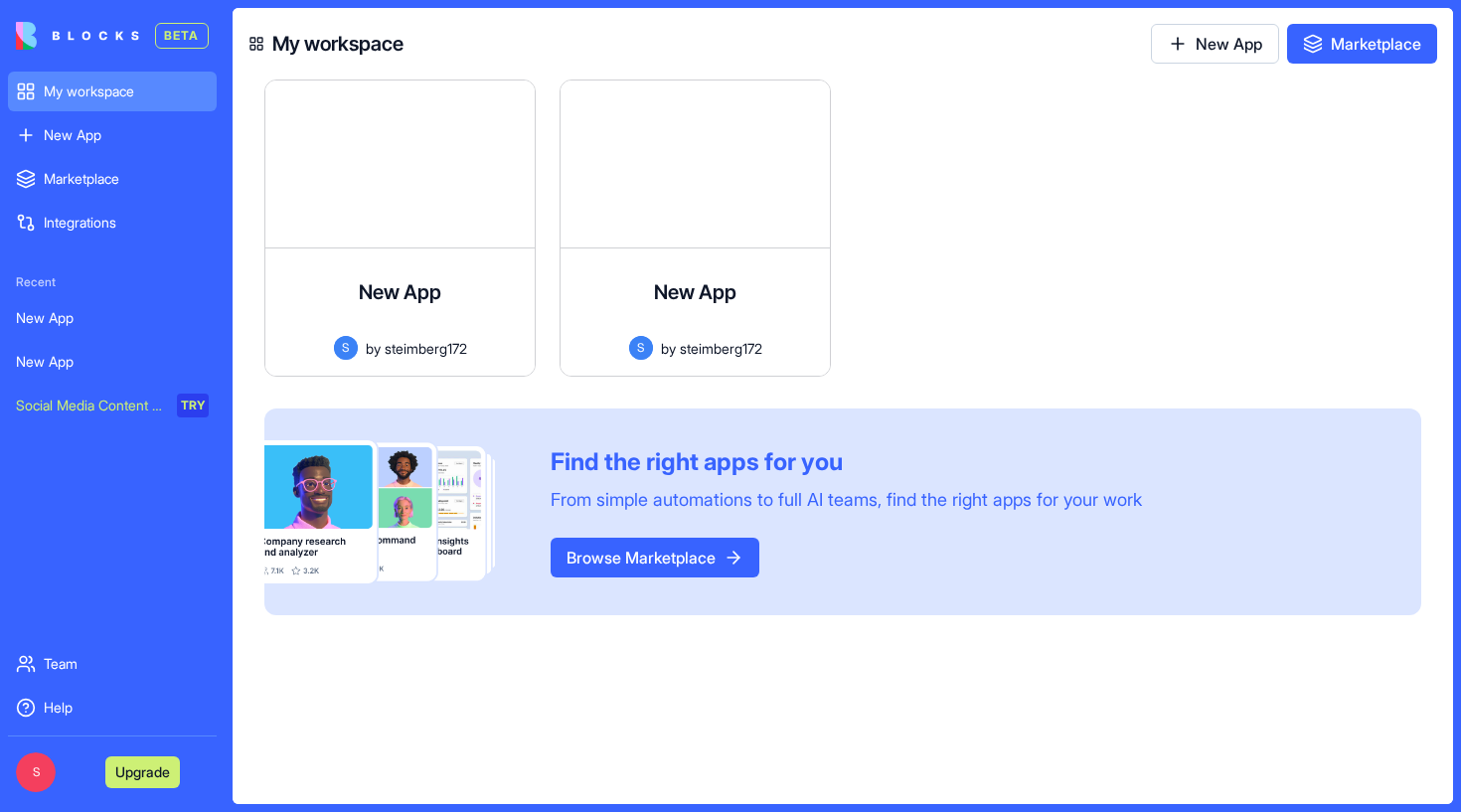 click on "My workspace" at bounding box center [112, 91] 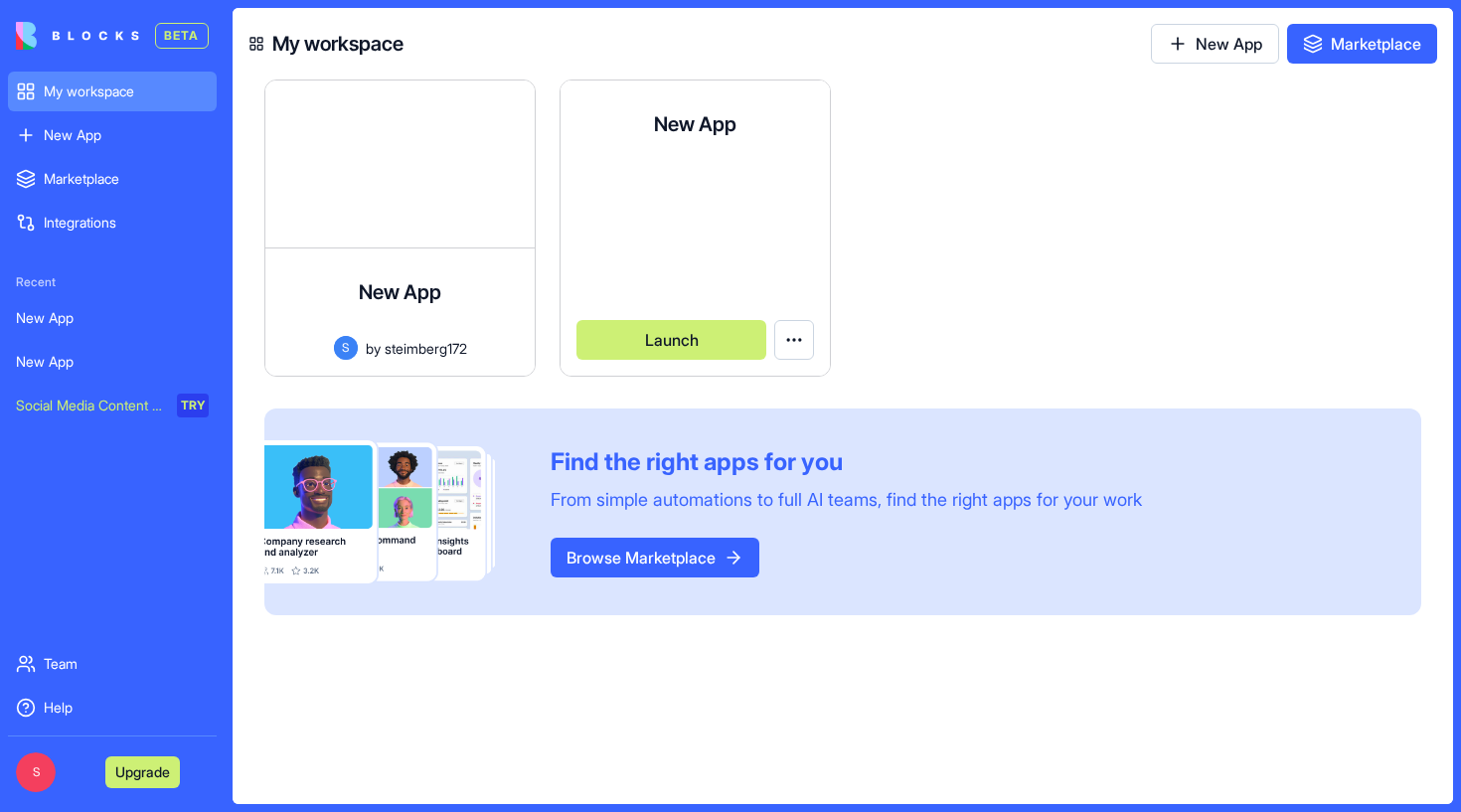 click on "BETA My workspace New App
To pick up a draggable item, press the space bar.
While dragging, use the arrow keys to move the item.
Press space again to drop the item in its new position, or press escape to cancel.
Marketplace Integrations Recent New App New App Social Media Content Generator TRY Team Help S Upgrade My workspace New App Marketplace New App S by steimberg172 Launch New App S by steimberg172 Launch
To pick up a draggable item, press the space bar.
While dragging, use the arrow keys to move the item.
Press space again to drop the item in its new position, or press escape to cancel.
Find the right apps for you From simple automations to full AI teams, find the right apps for your work Browse Marketplace Cookie settings" at bounding box center [730, 406] 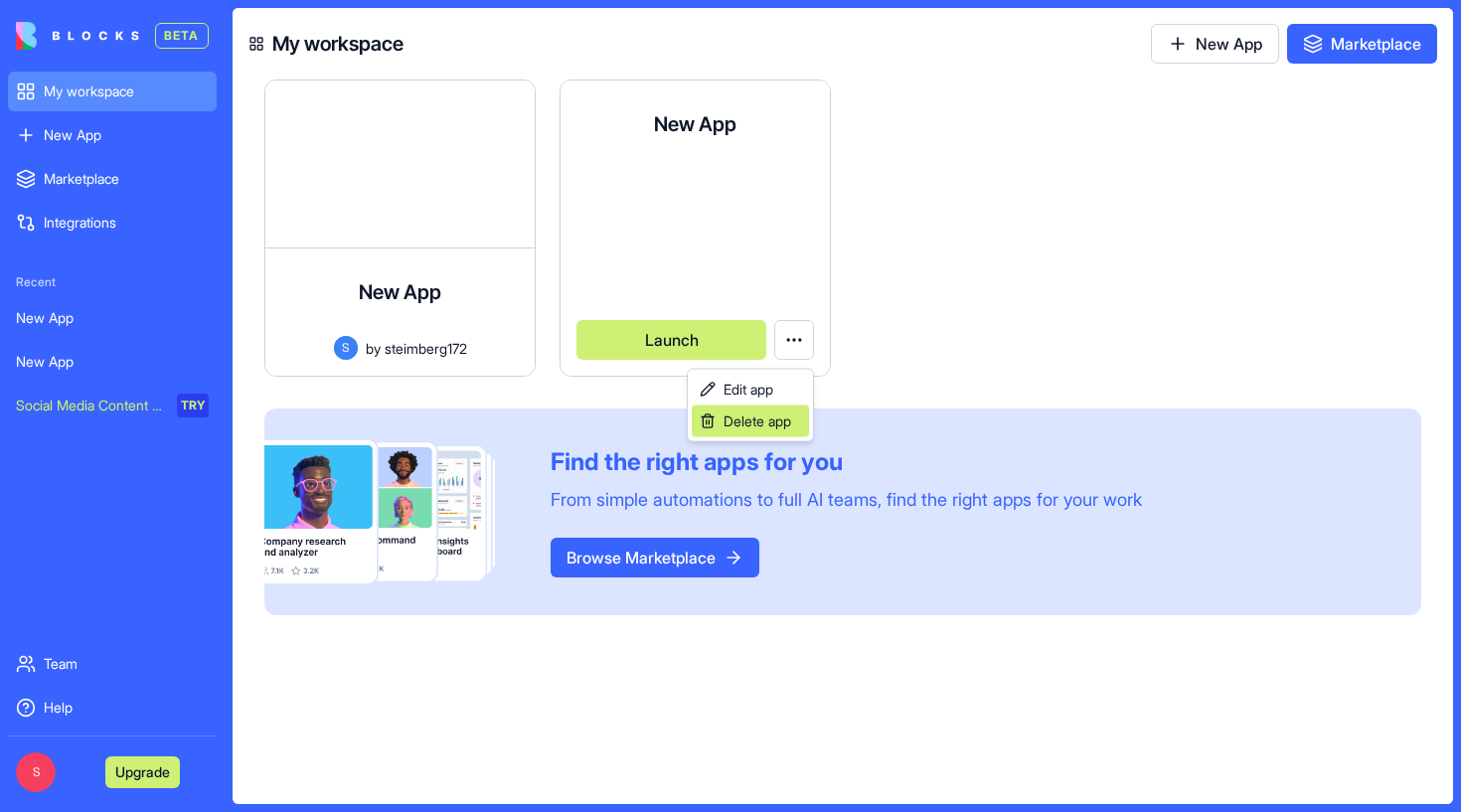 click on "Delete app" at bounding box center (757, 421) 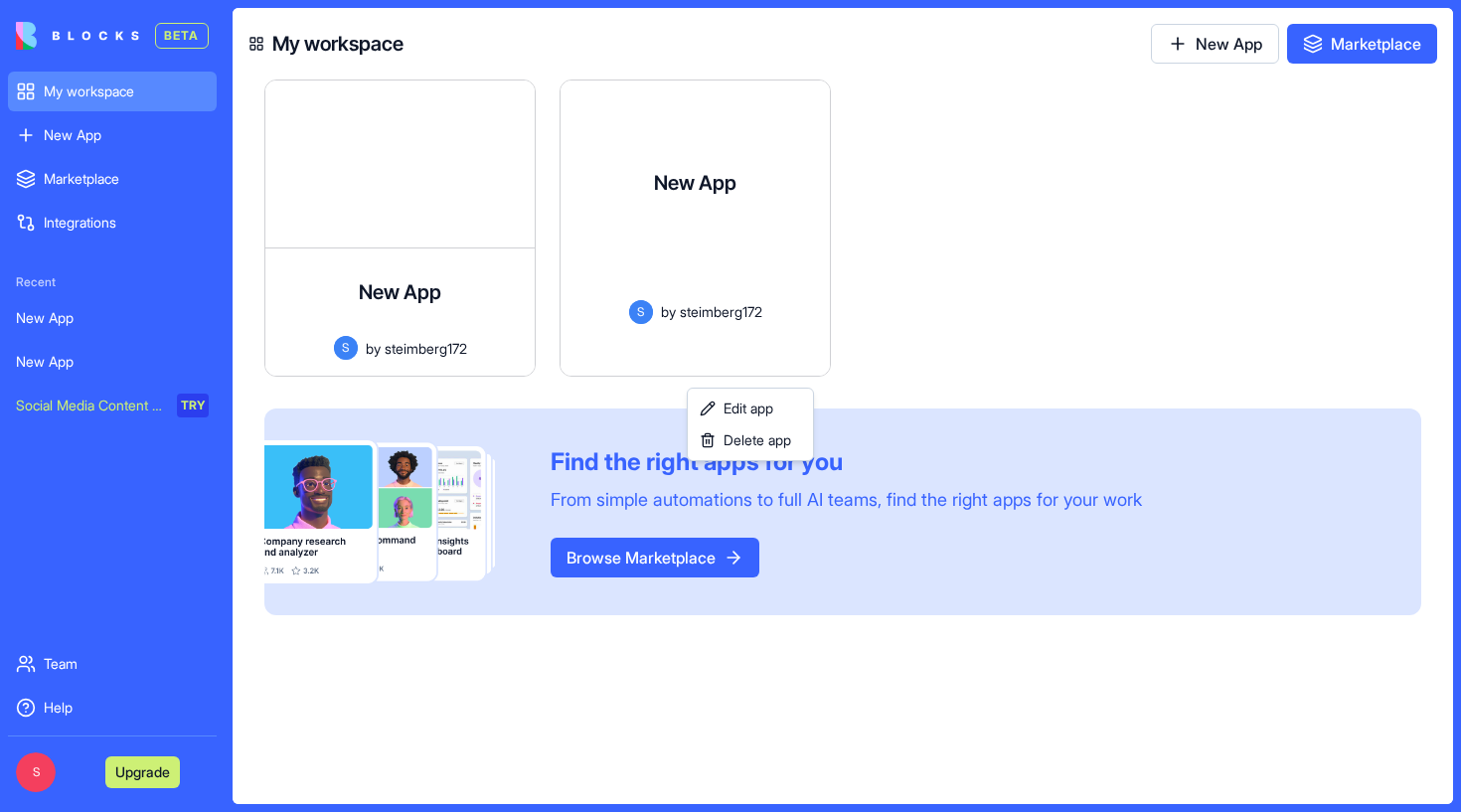 scroll, scrollTop: 20, scrollLeft: 0, axis: vertical 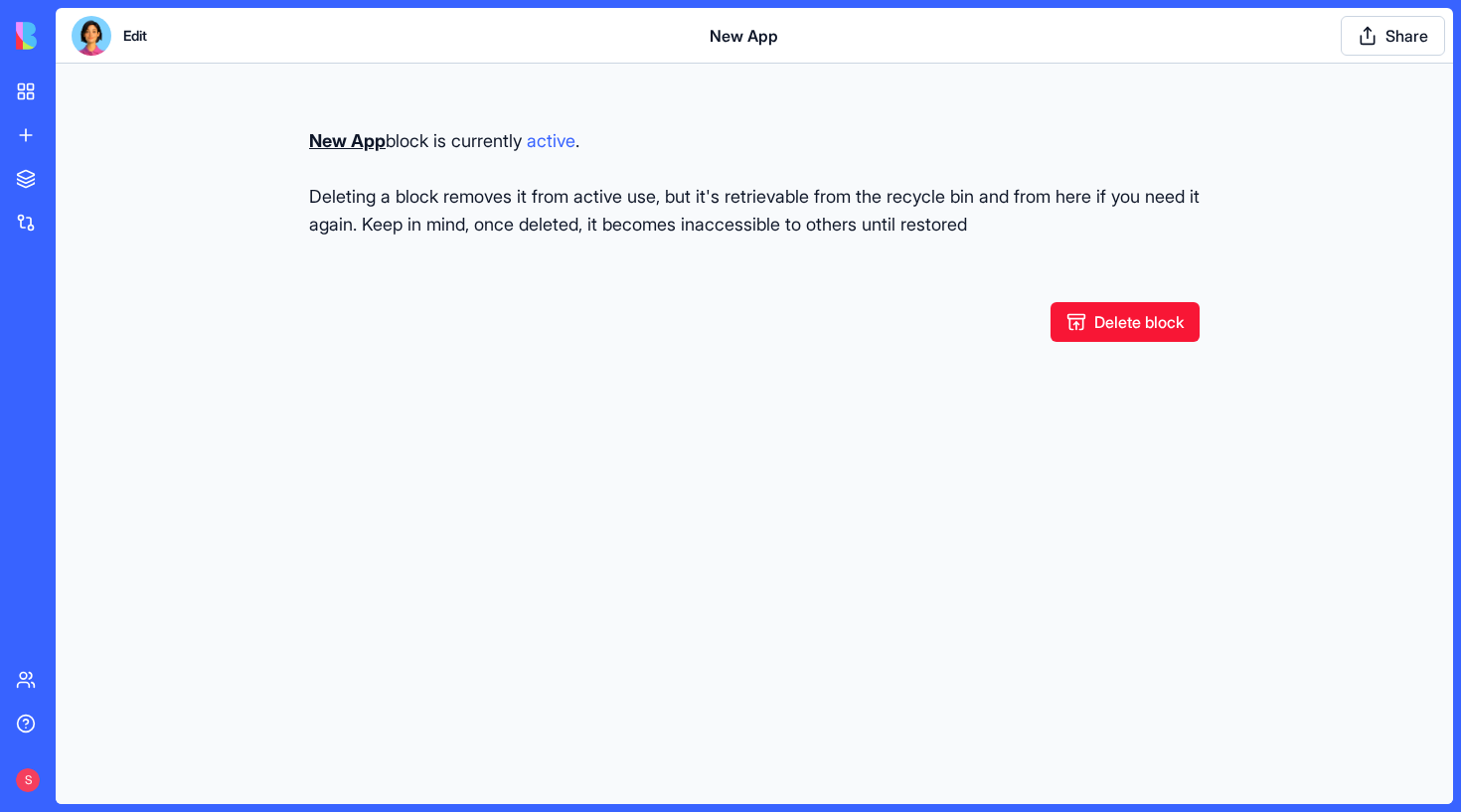 click on "Delete block" at bounding box center (1125, 322) 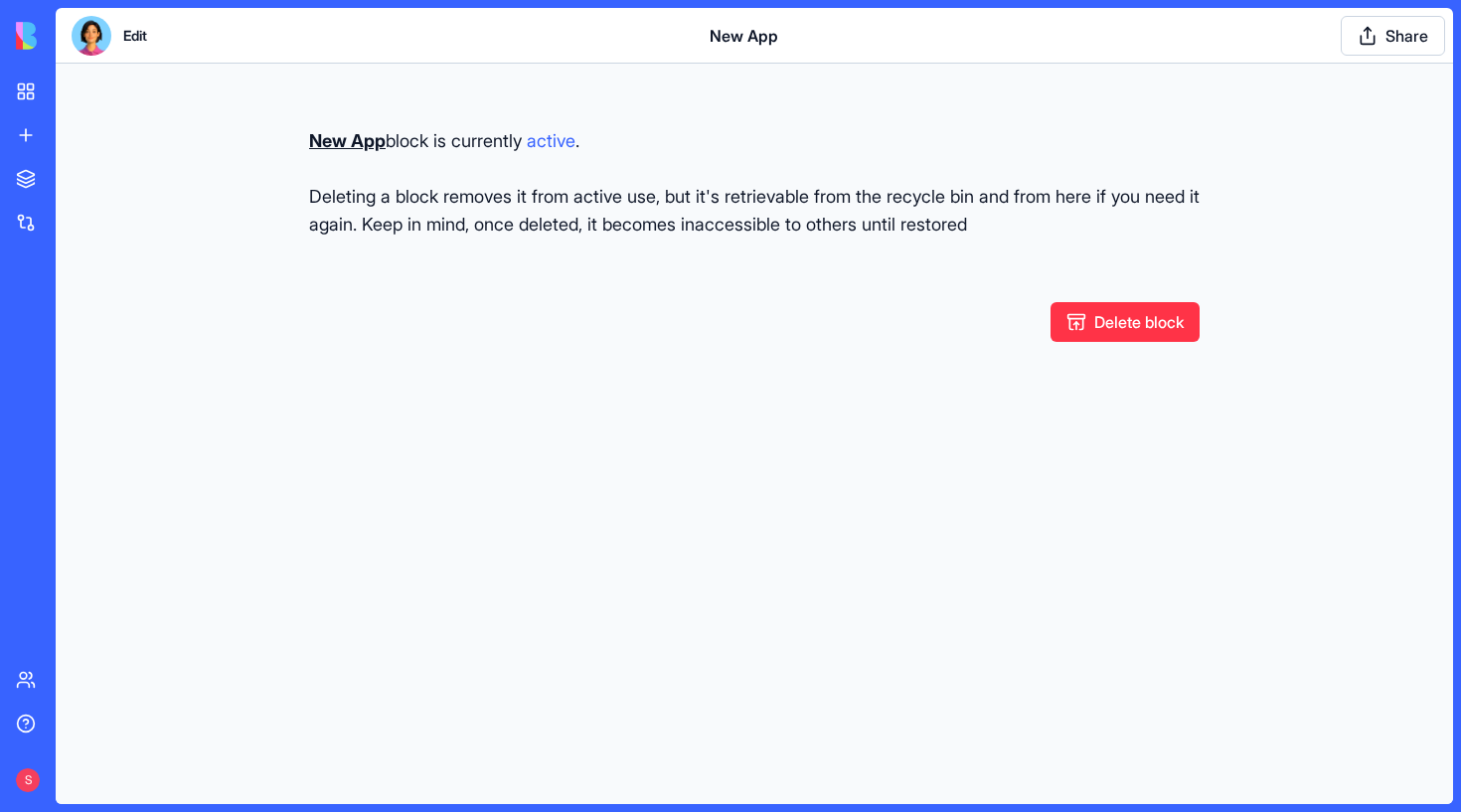 click on "New App  block is currently   active ." at bounding box center [754, 141] 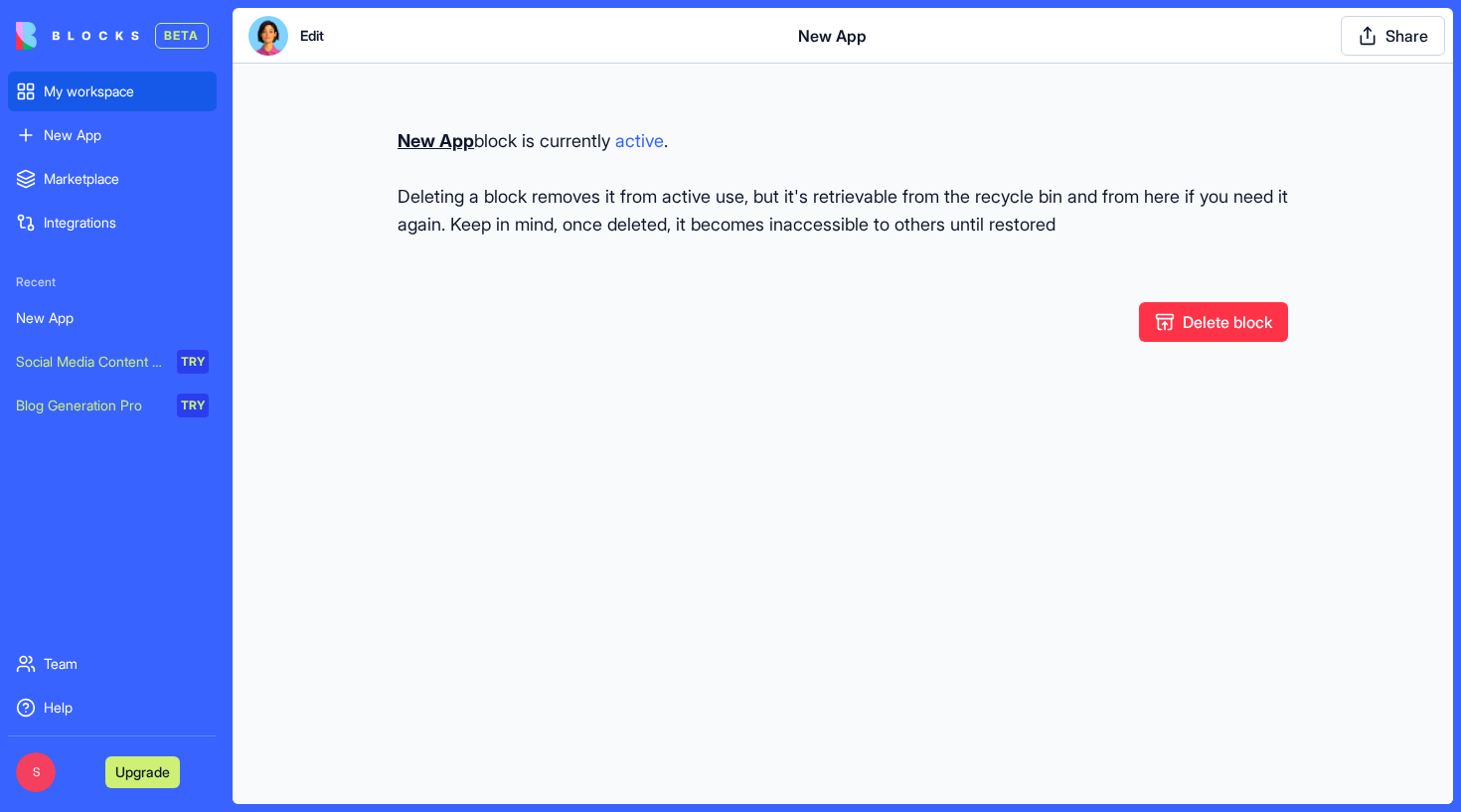 click on "My workspace" at bounding box center [112, 91] 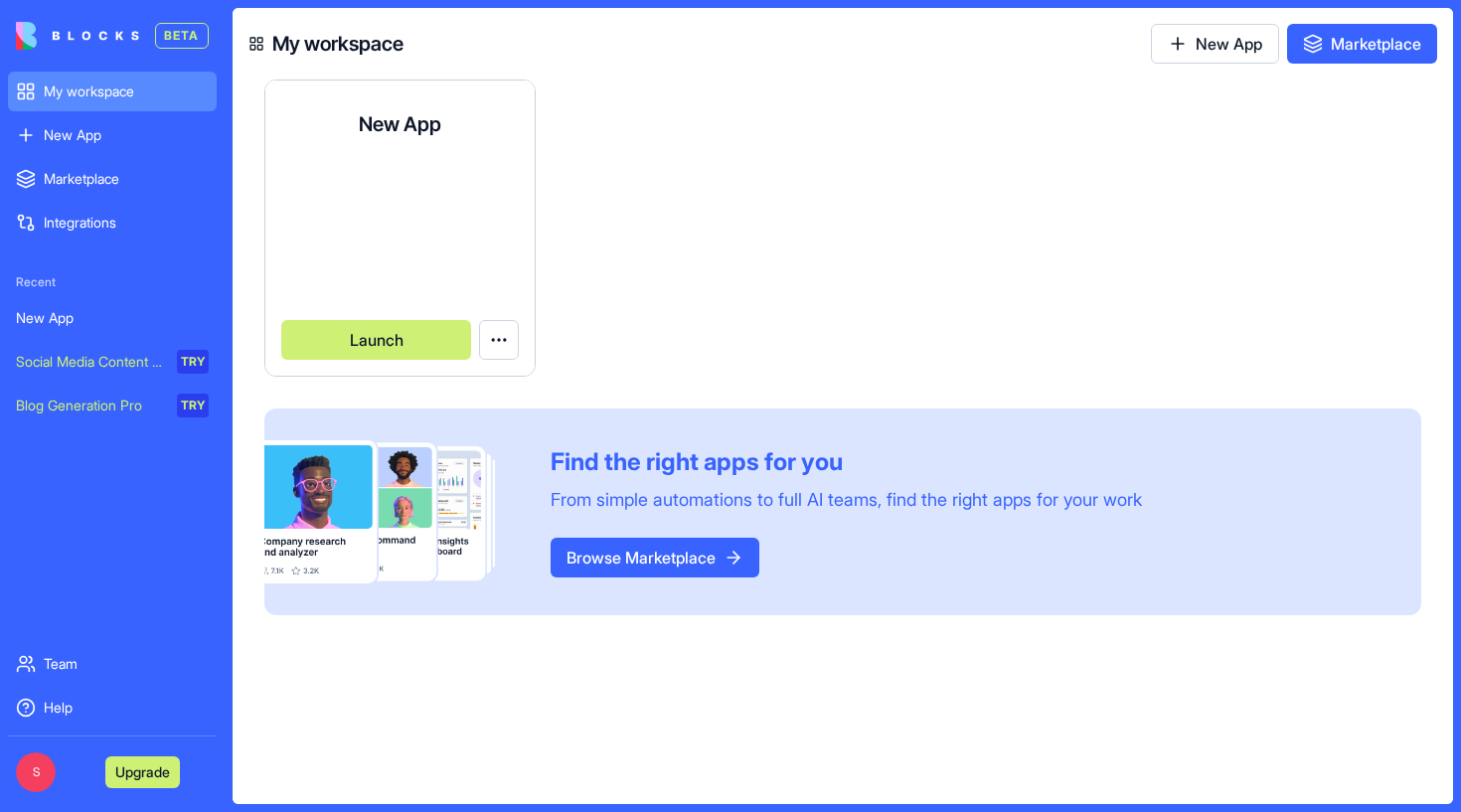 click on "BETA My workspace New App
To pick up a draggable item, press the space bar.
While dragging, use the arrow keys to move the item.
Press space again to drop the item in its new position, or press escape to cancel.
Marketplace Integrations Recent New App Social Media Content Generator TRY Blog Generation Pro TRY Team Help S Upgrade My workspace New App Marketplace New App S by steimberg172 Launch
To pick up a draggable item, press the space bar.
While dragging, use the arrow keys to move the item.
Press space again to drop the item in its new position, or press escape to cancel.
Find the right apps for you From simple automations to full AI teams, find the right apps for your work Browse Marketplace Cookie settings" at bounding box center (730, 406) 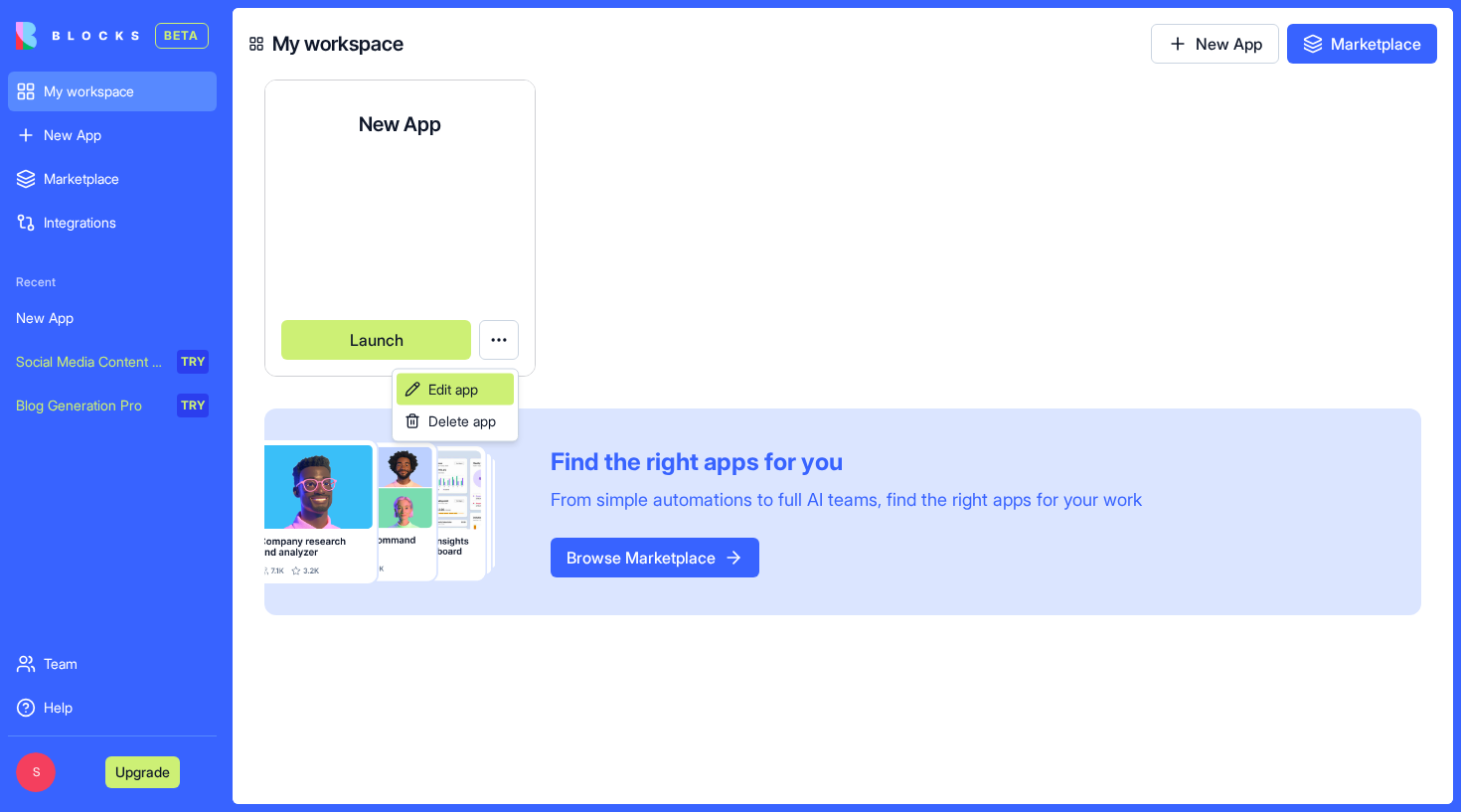 click on "Edit app" at bounding box center [453, 390] 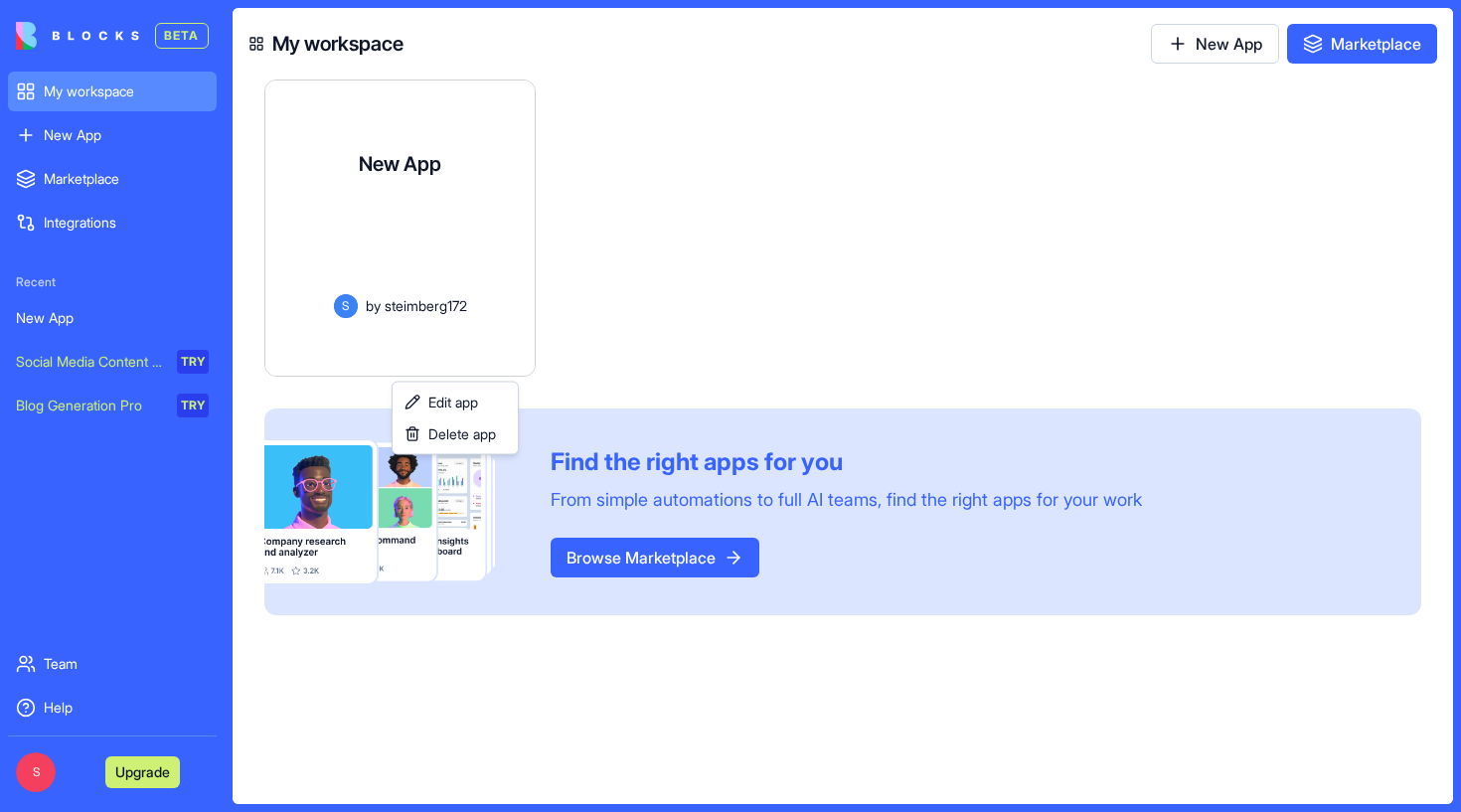 scroll, scrollTop: 18, scrollLeft: 0, axis: vertical 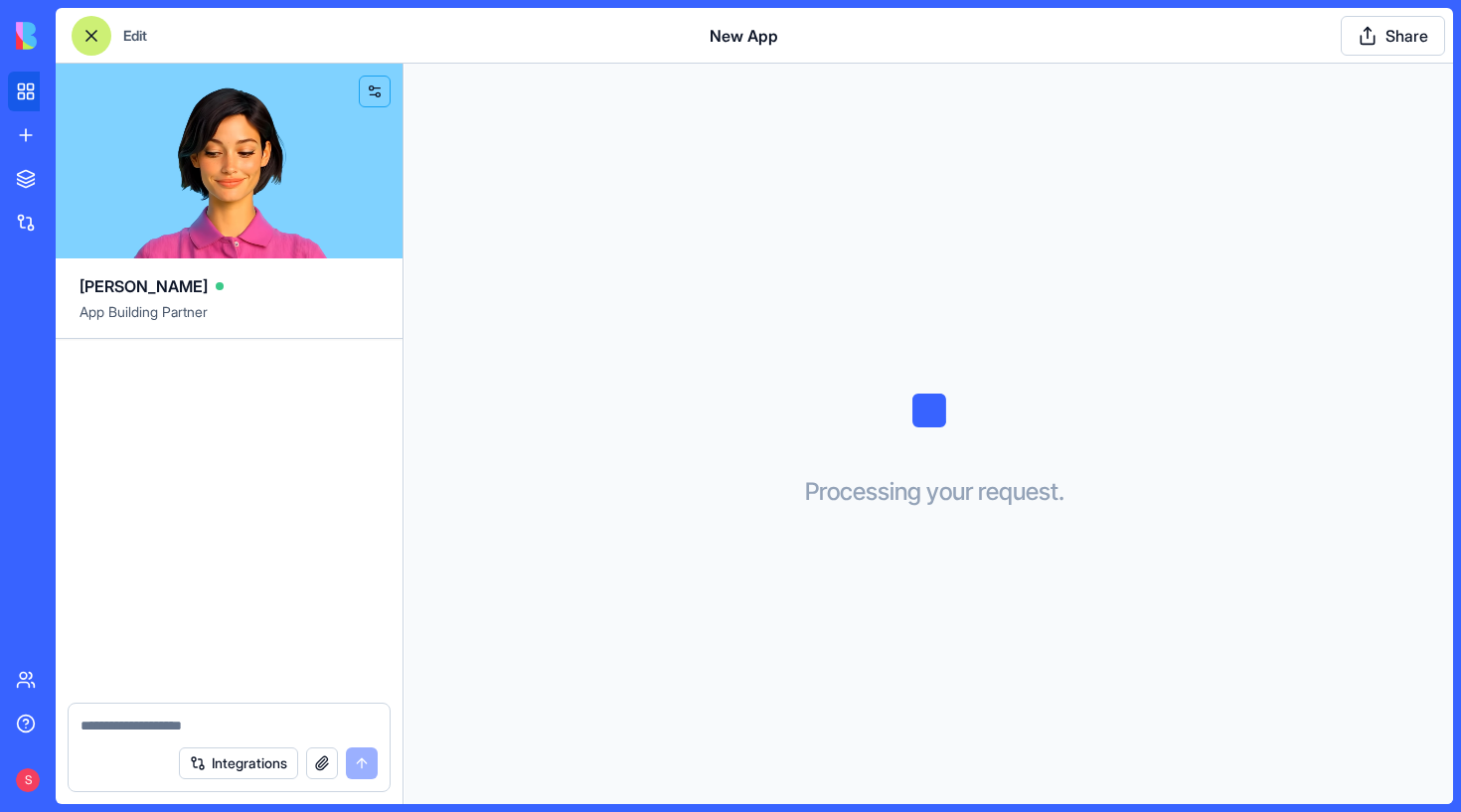 click on "My workspace" at bounding box center (48, 91) 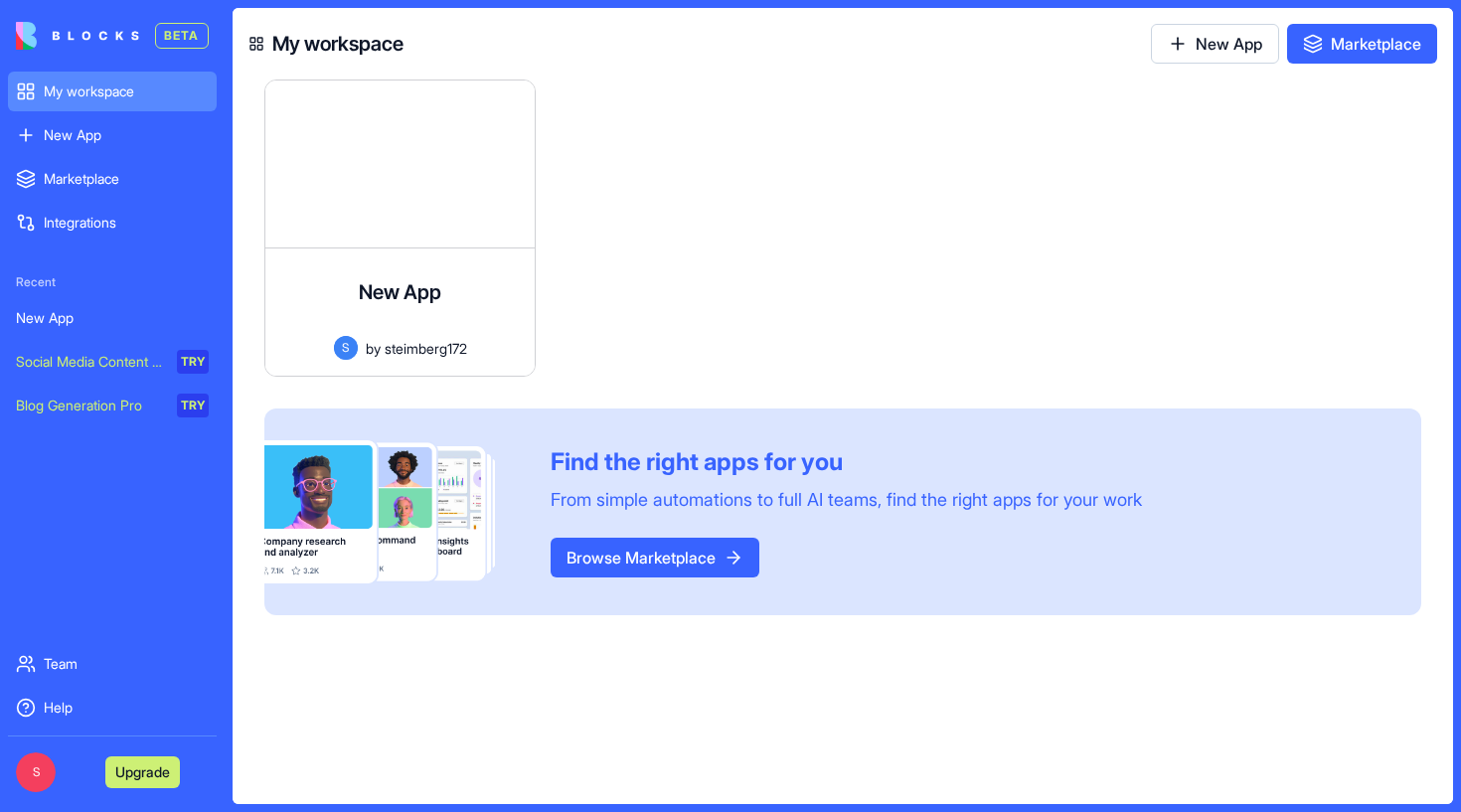 click on "My workspace" at bounding box center (126, 91) 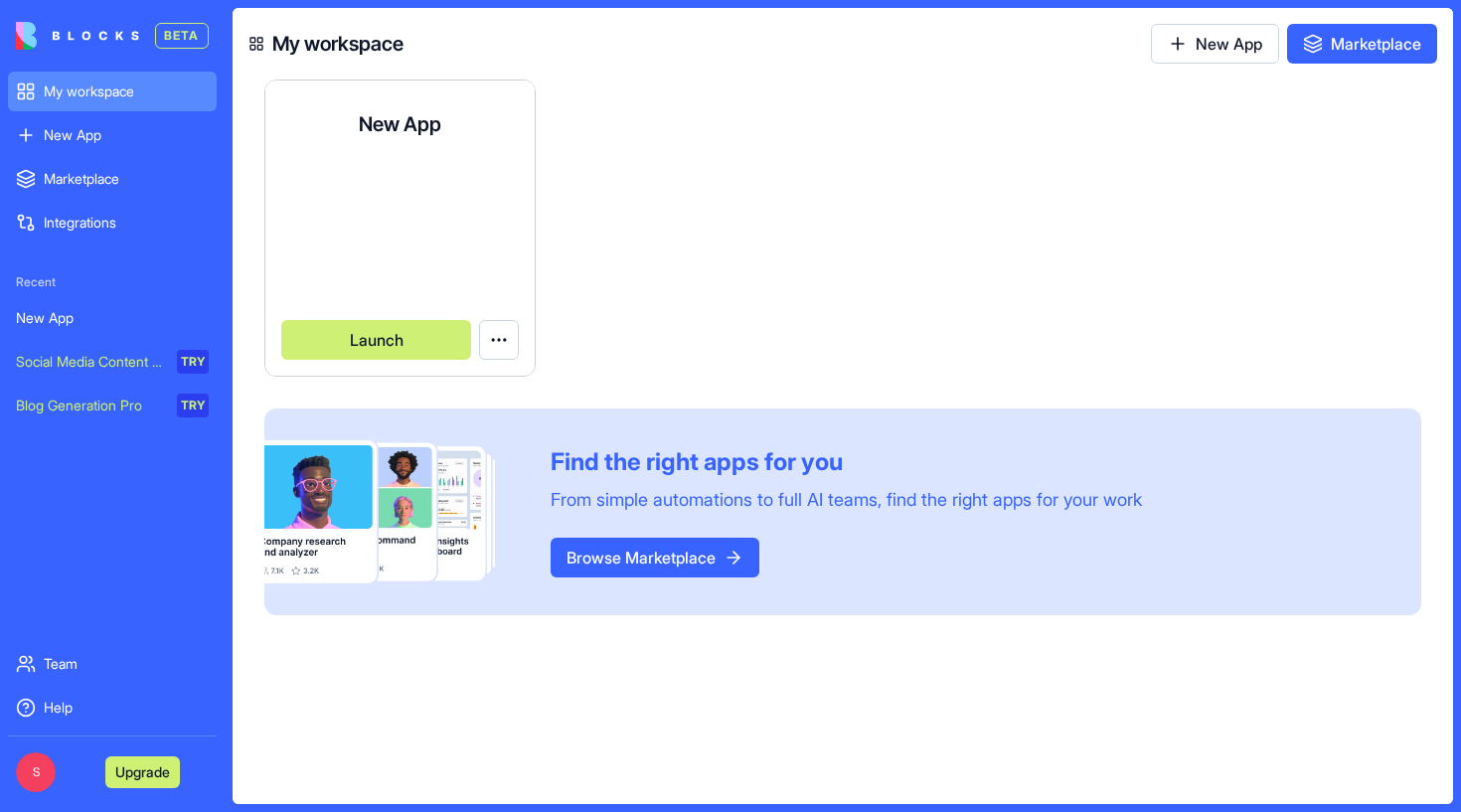 click on "BETA My workspace New App
To pick up a draggable item, press the space bar.
While dragging, use the arrow keys to move the item.
Press space again to drop the item in its new position, or press escape to cancel.
Marketplace Integrations Recent New App Social Media Content Generator TRY Blog Generation Pro TRY Team Help S Upgrade My workspace New App Marketplace New App S by steimberg172 Launch
To pick up a draggable item, press the space bar.
While dragging, use the arrow keys to move the item.
Press space again to drop the item in its new position, or press escape to cancel.
Find the right apps for you From simple automations to full AI teams, find the right apps for your work Browse Marketplace Cookie settings" at bounding box center (730, 406) 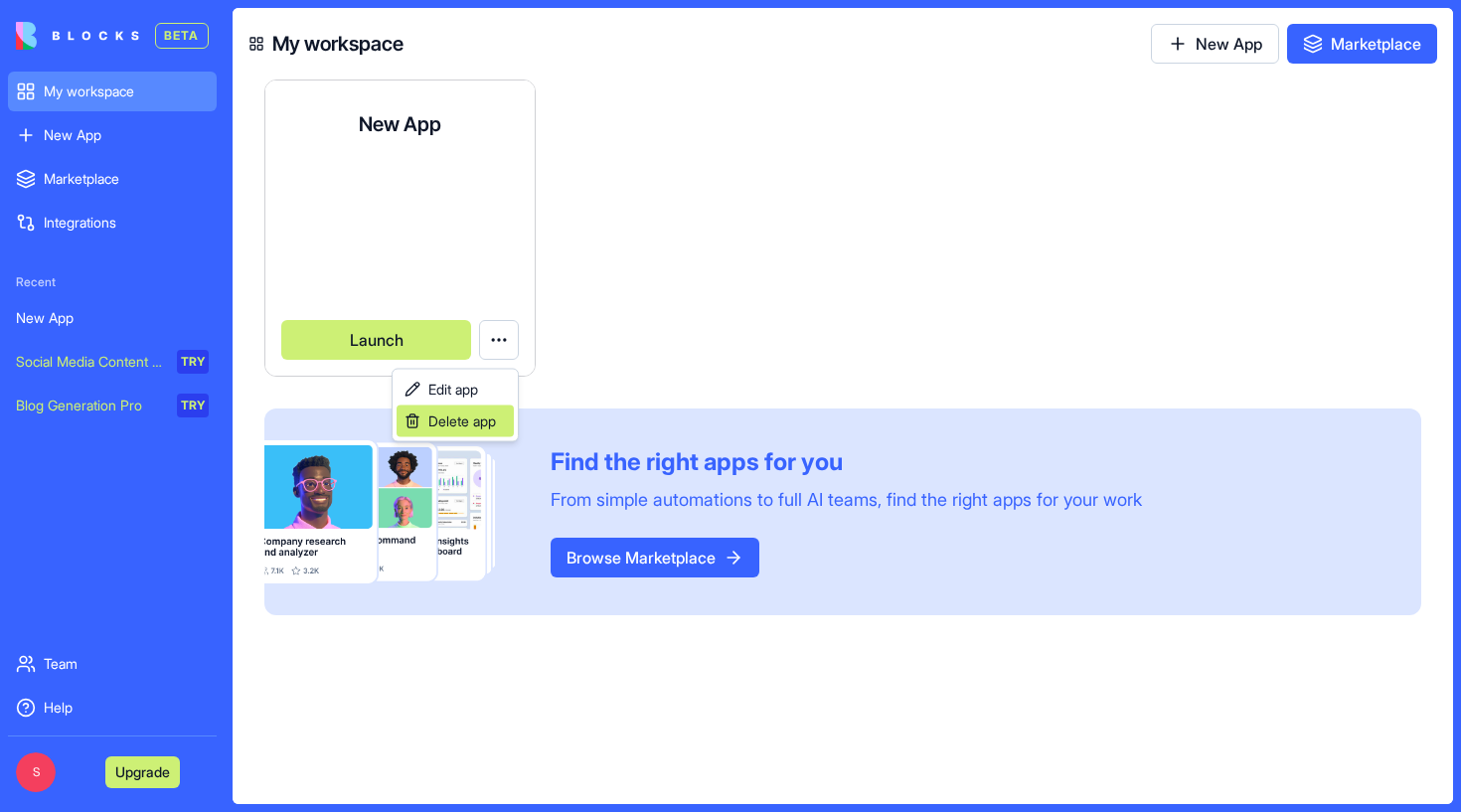 click on "Delete app" at bounding box center [462, 421] 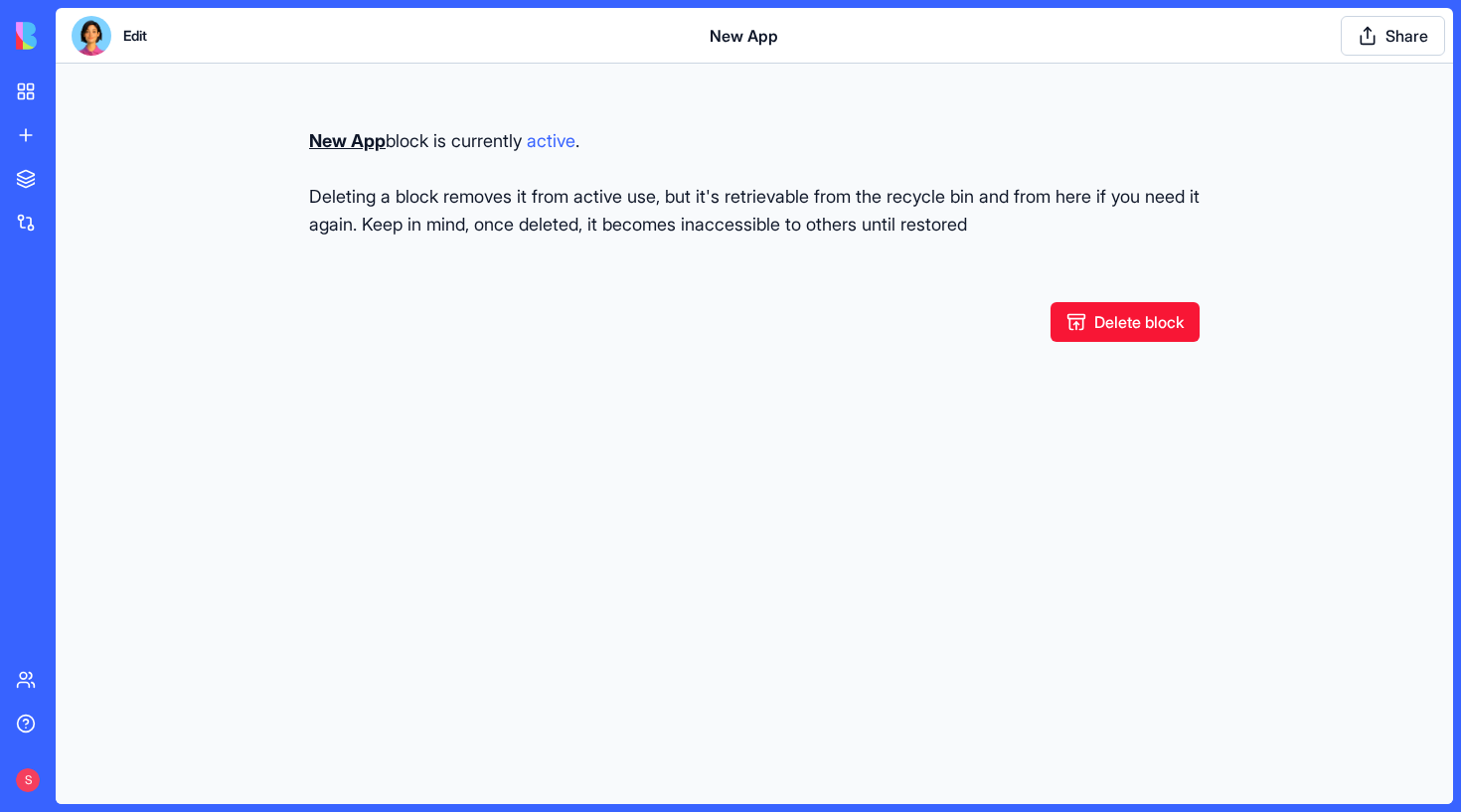 click on "Delete block" at bounding box center [1125, 322] 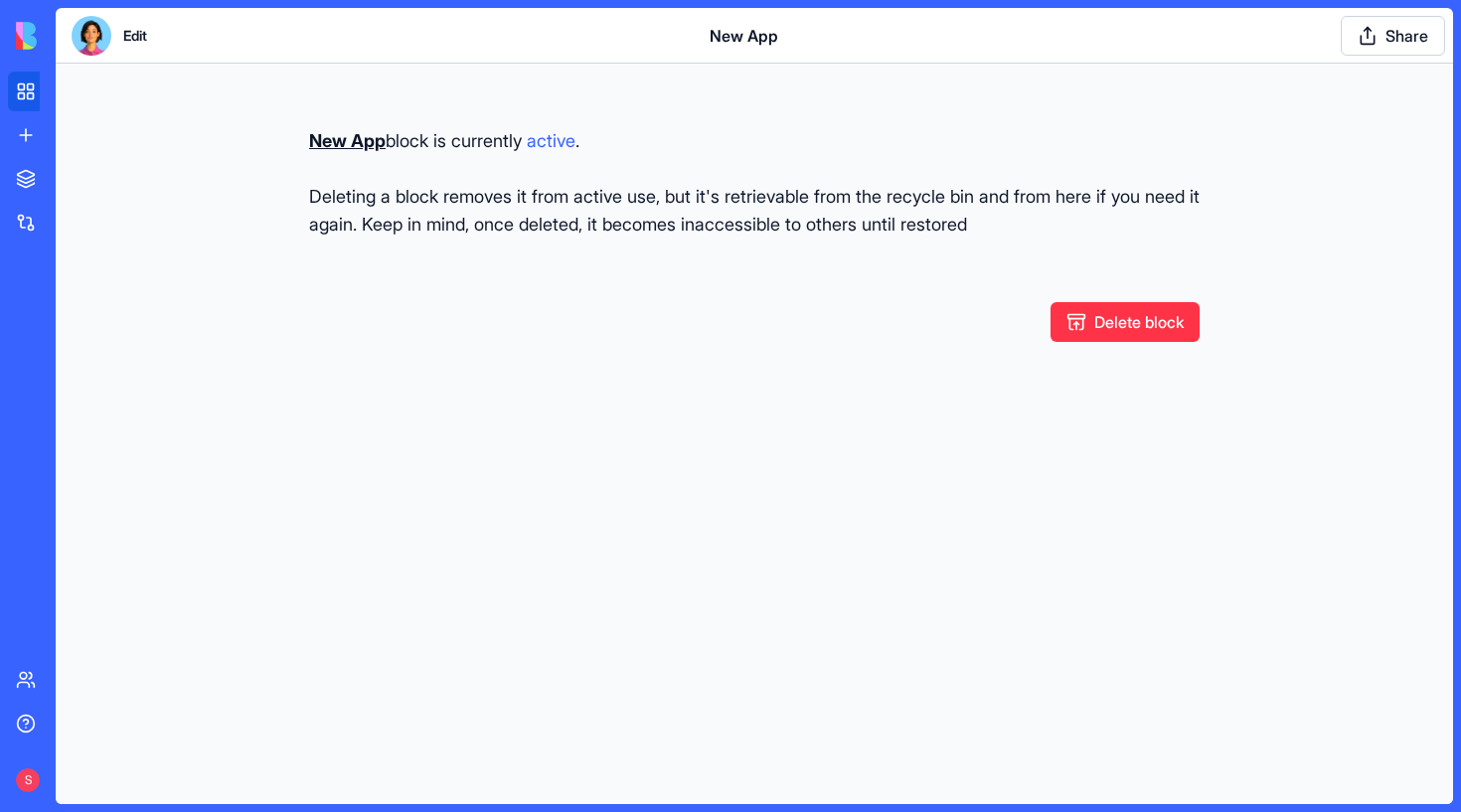 click on "My workspace" at bounding box center (48, 91) 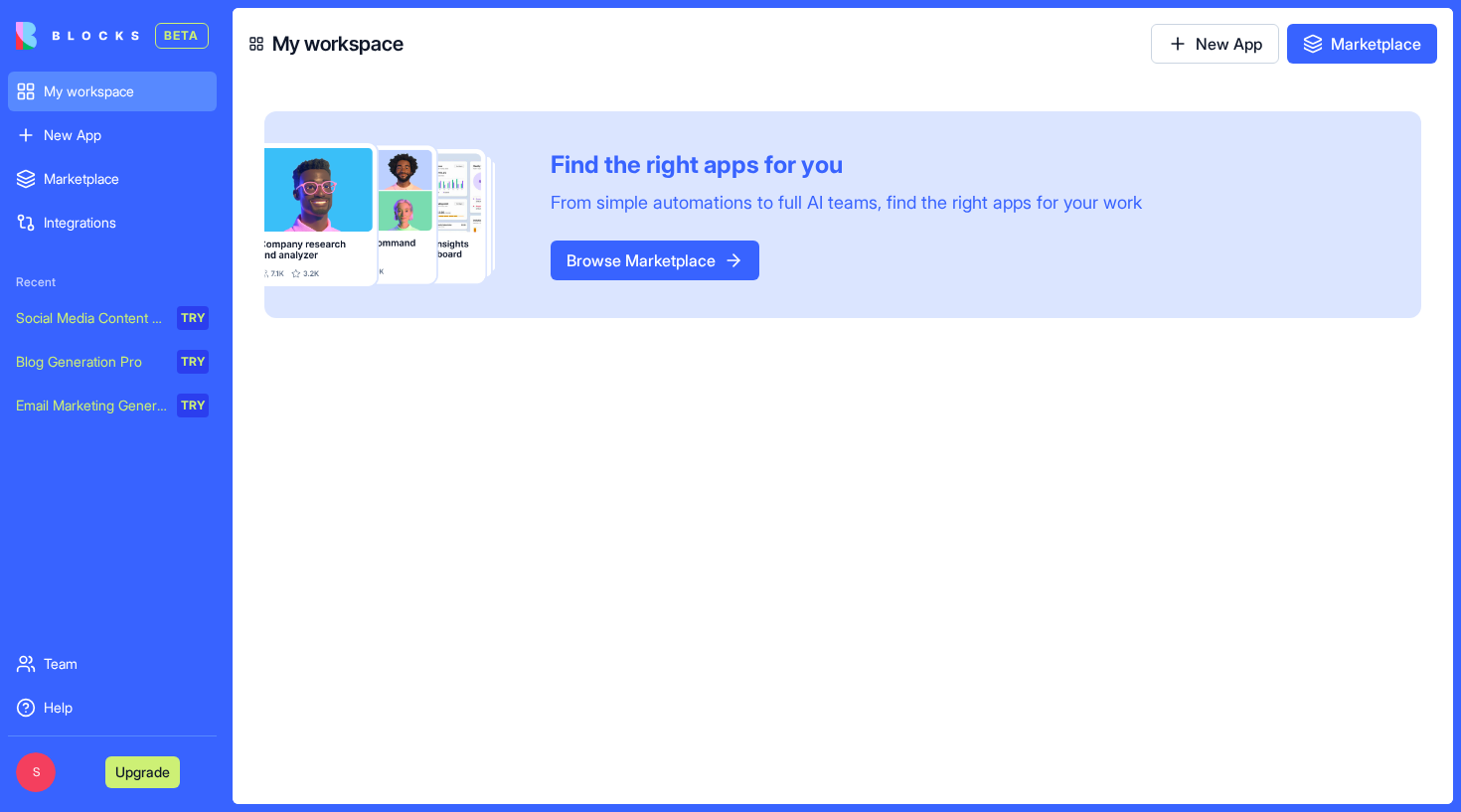 click on "My workspace" at bounding box center (126, 91) 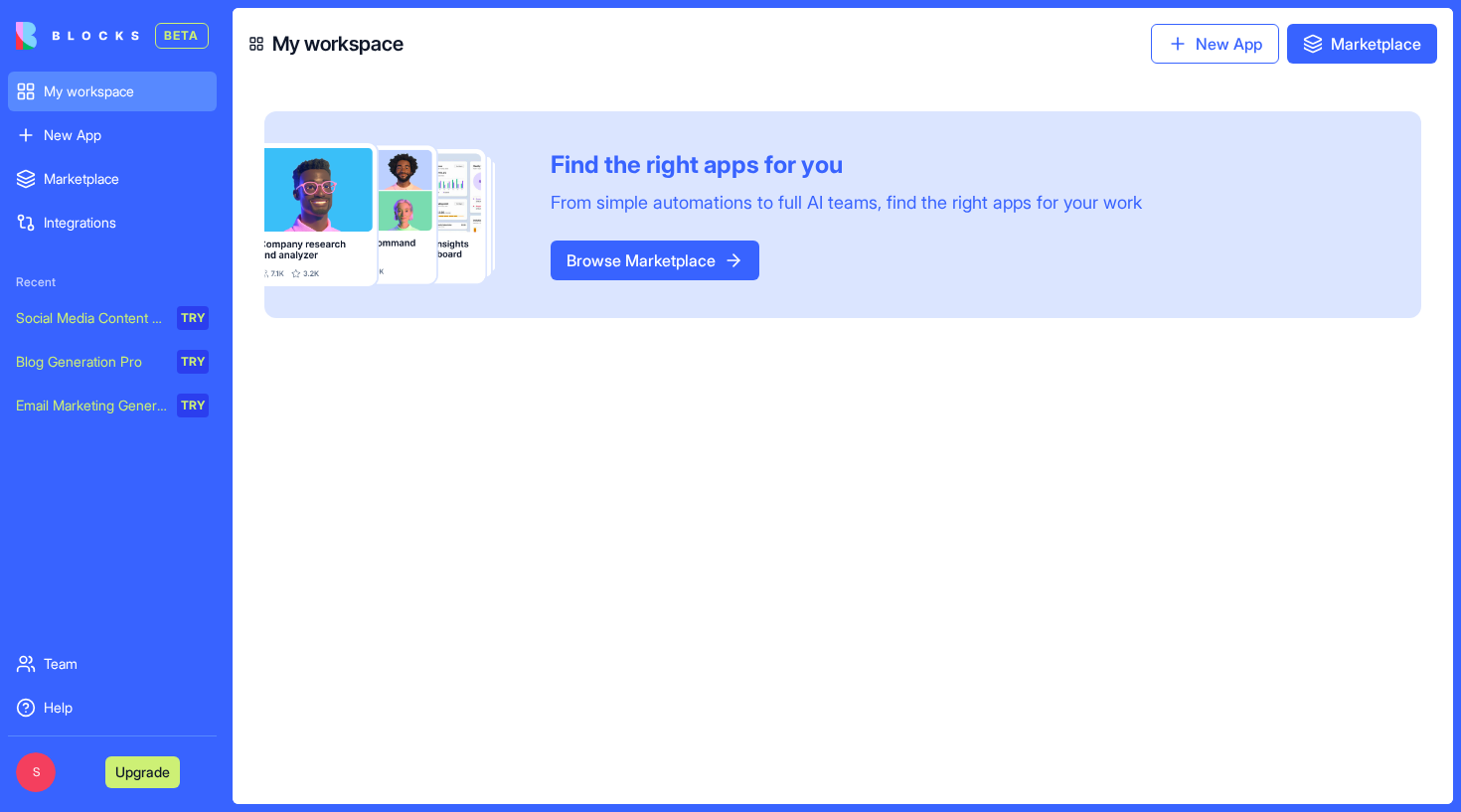 click on "New App" at bounding box center (1215, 44) 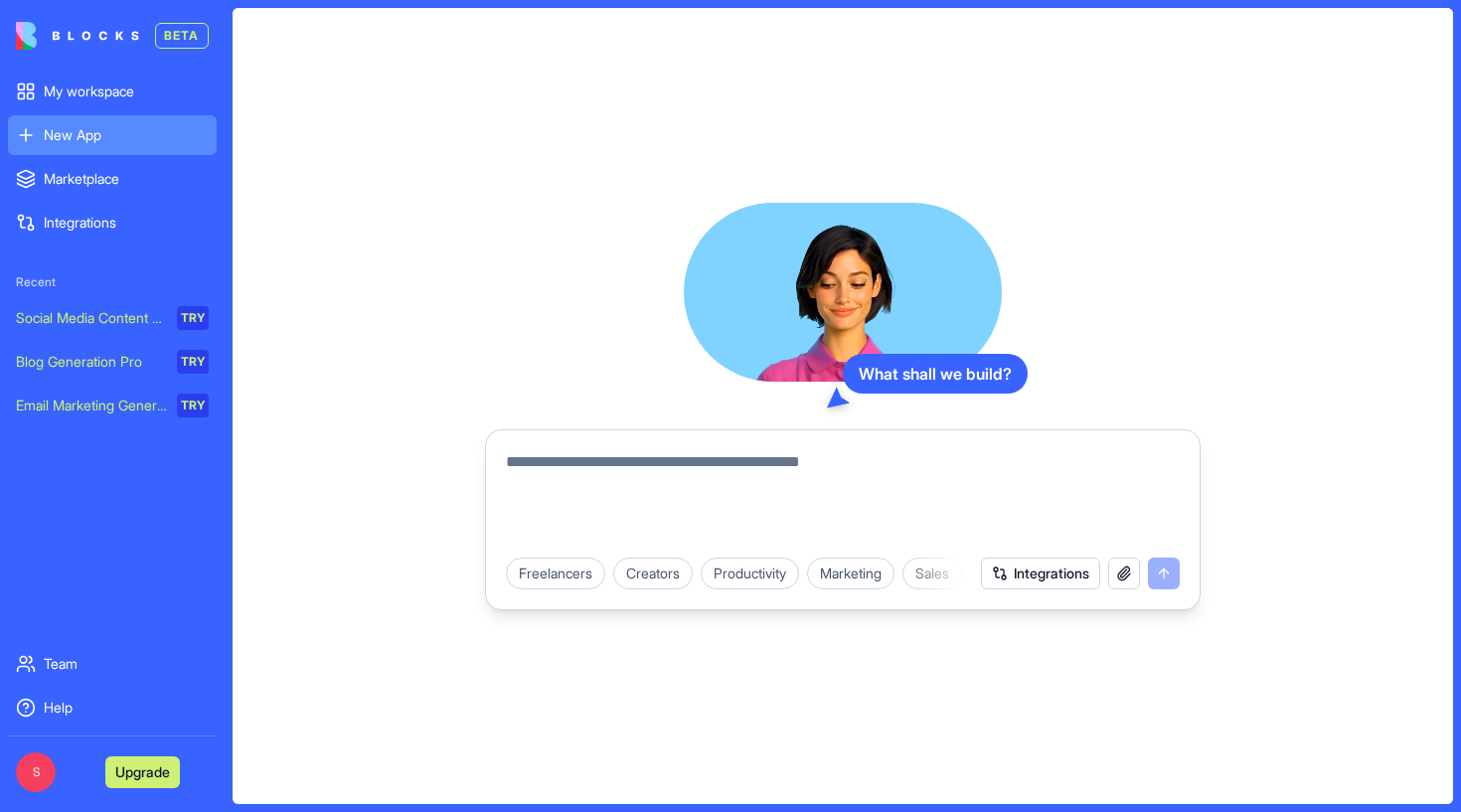 click at bounding box center (843, 498) 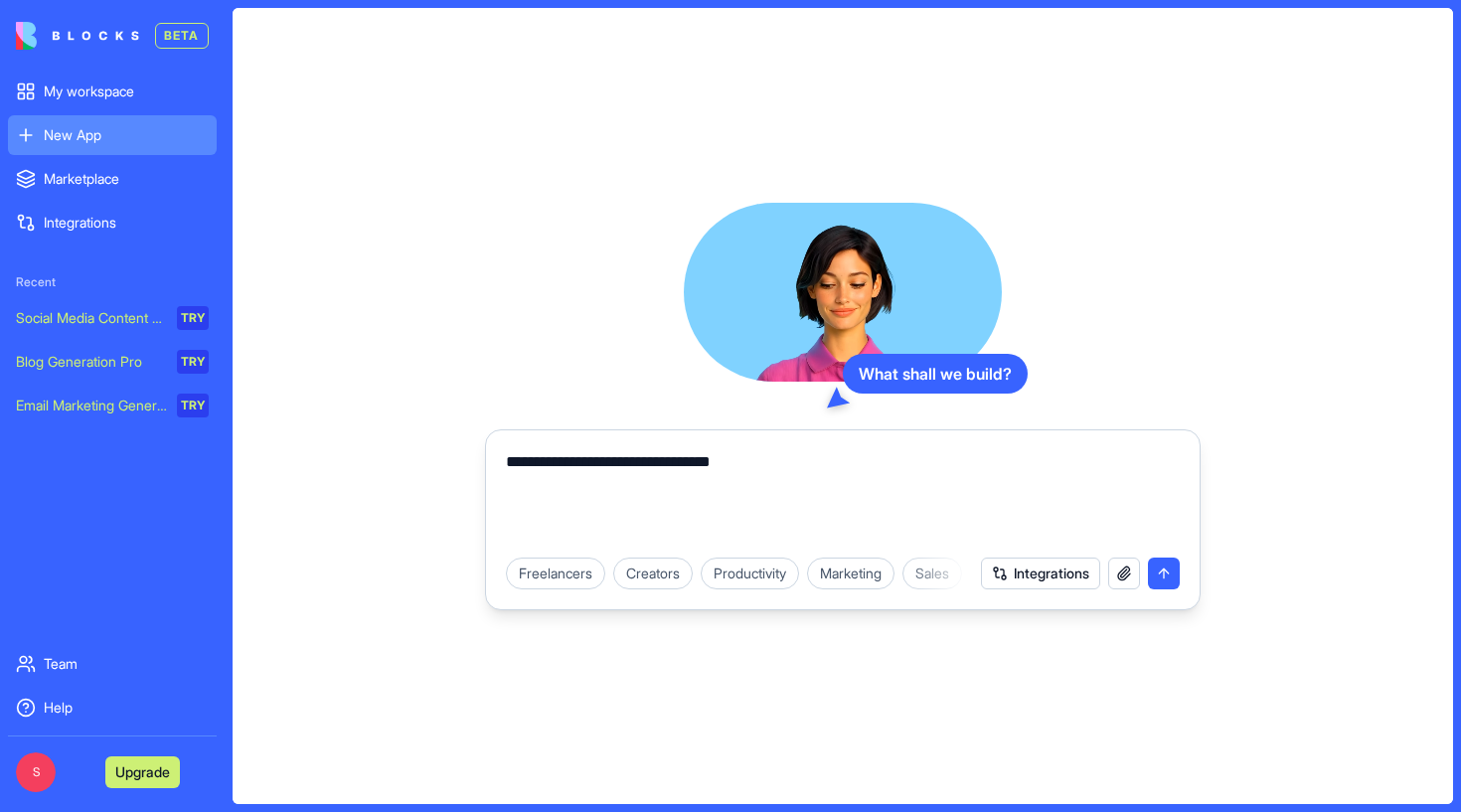 type on "**********" 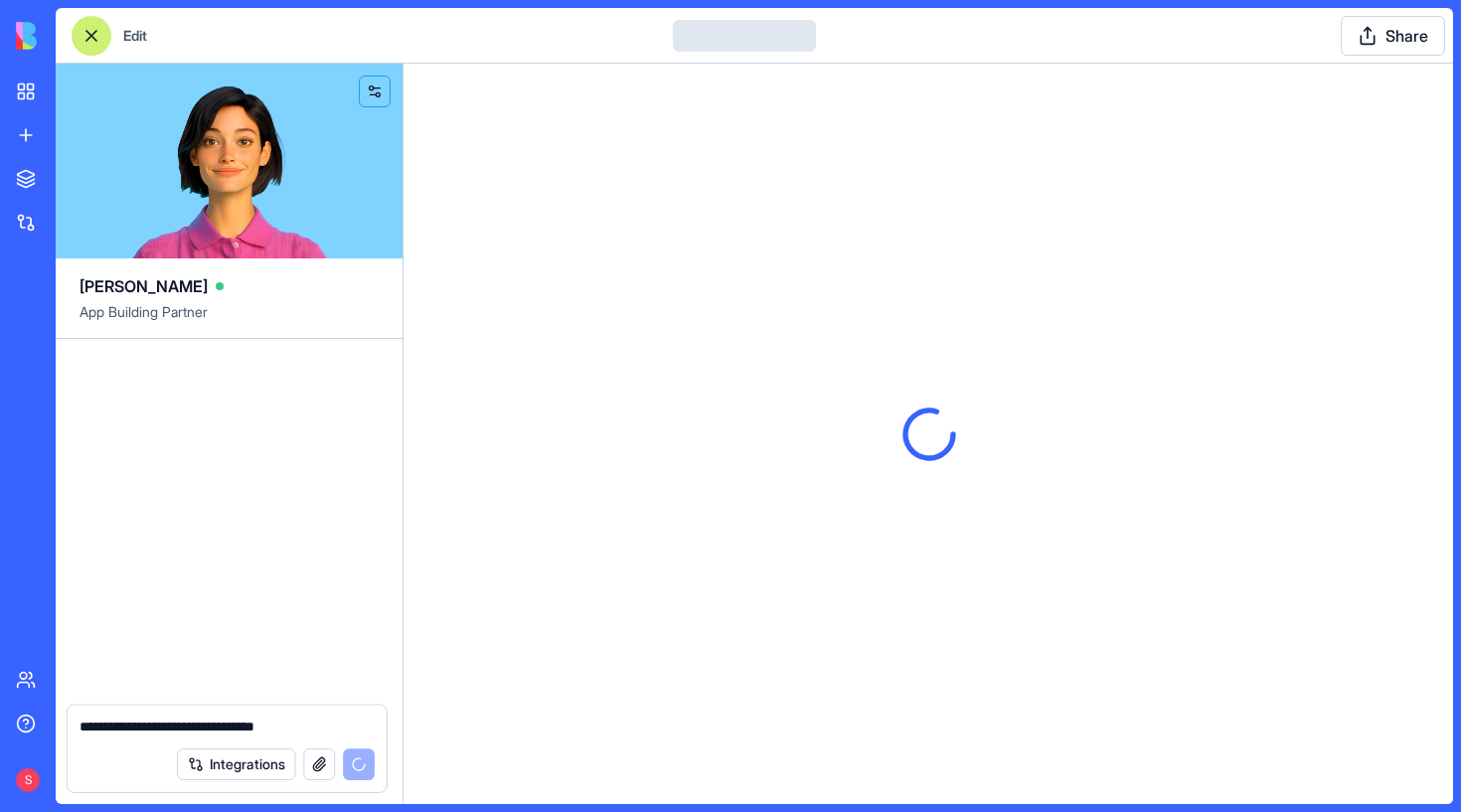 type 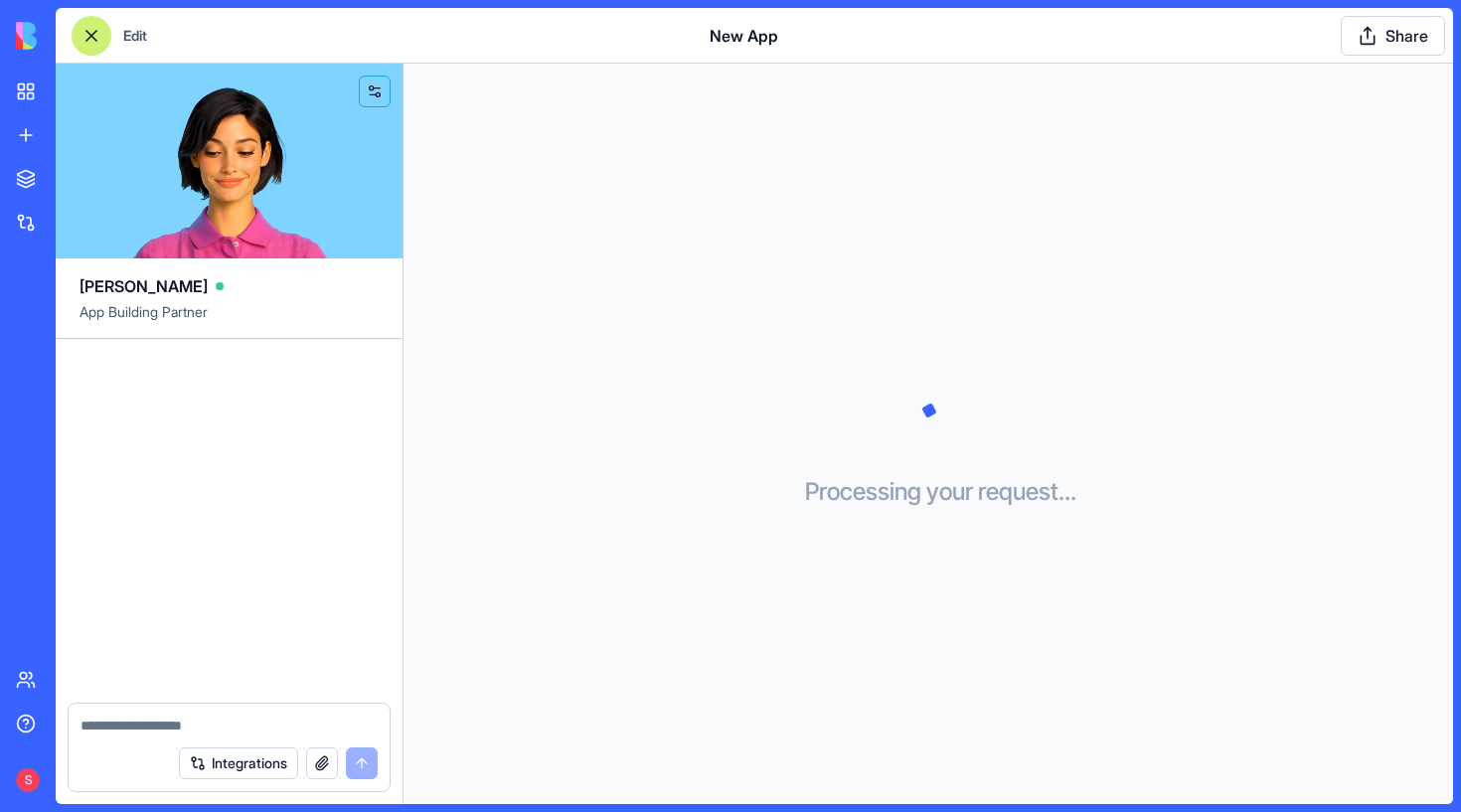 click at bounding box center [229, 521] 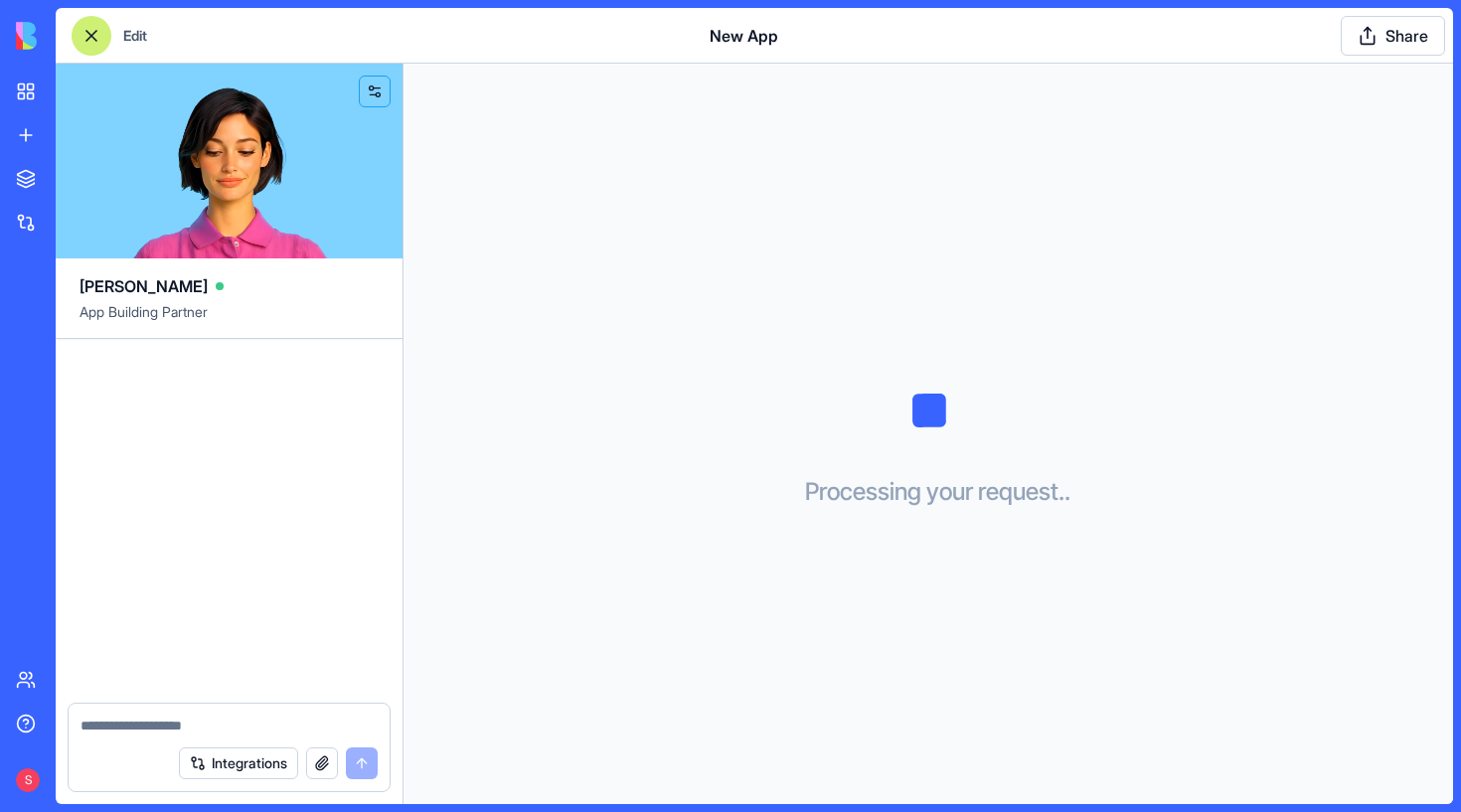 click on "Marketplace" at bounding box center [48, 179] 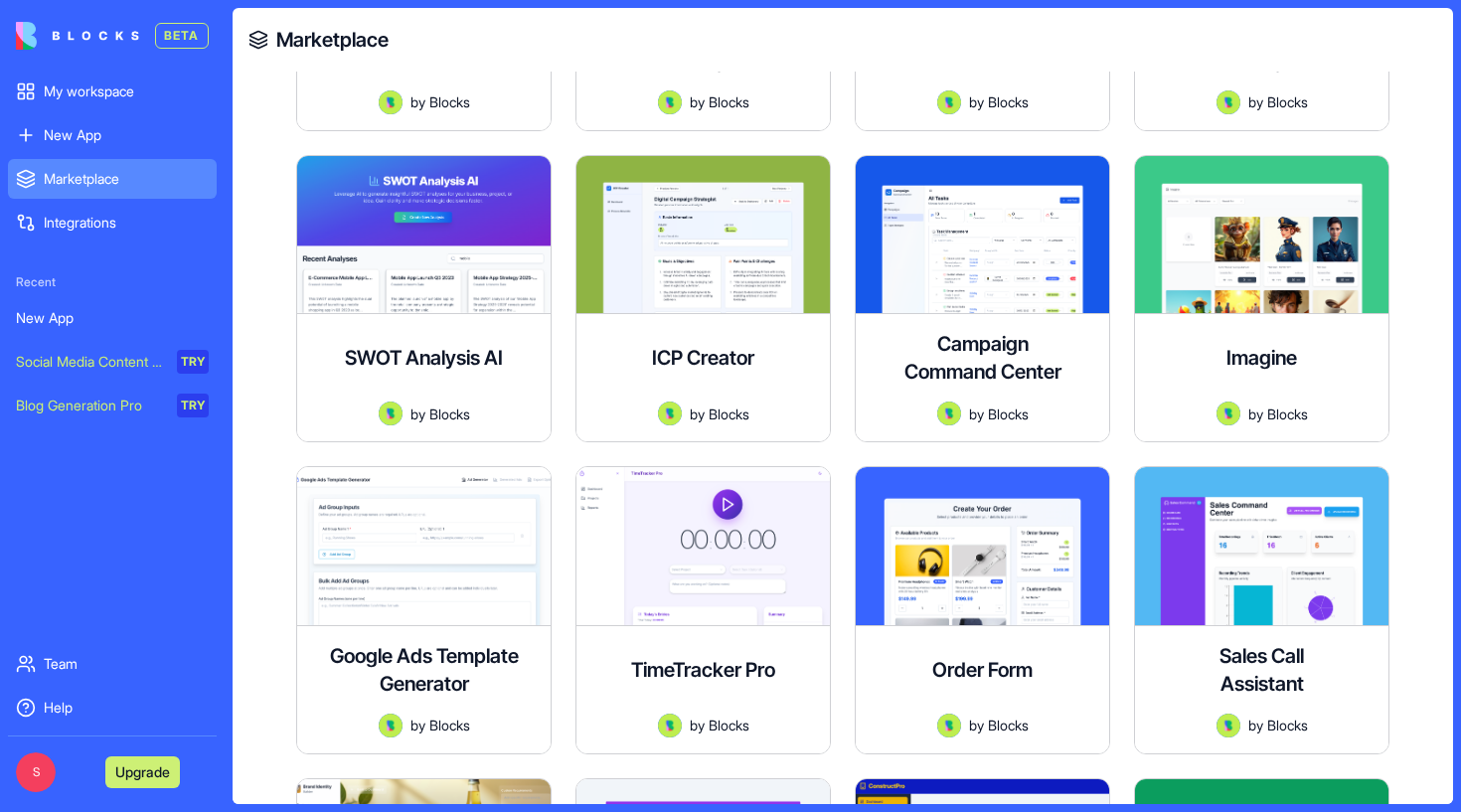 scroll, scrollTop: 498, scrollLeft: 0, axis: vertical 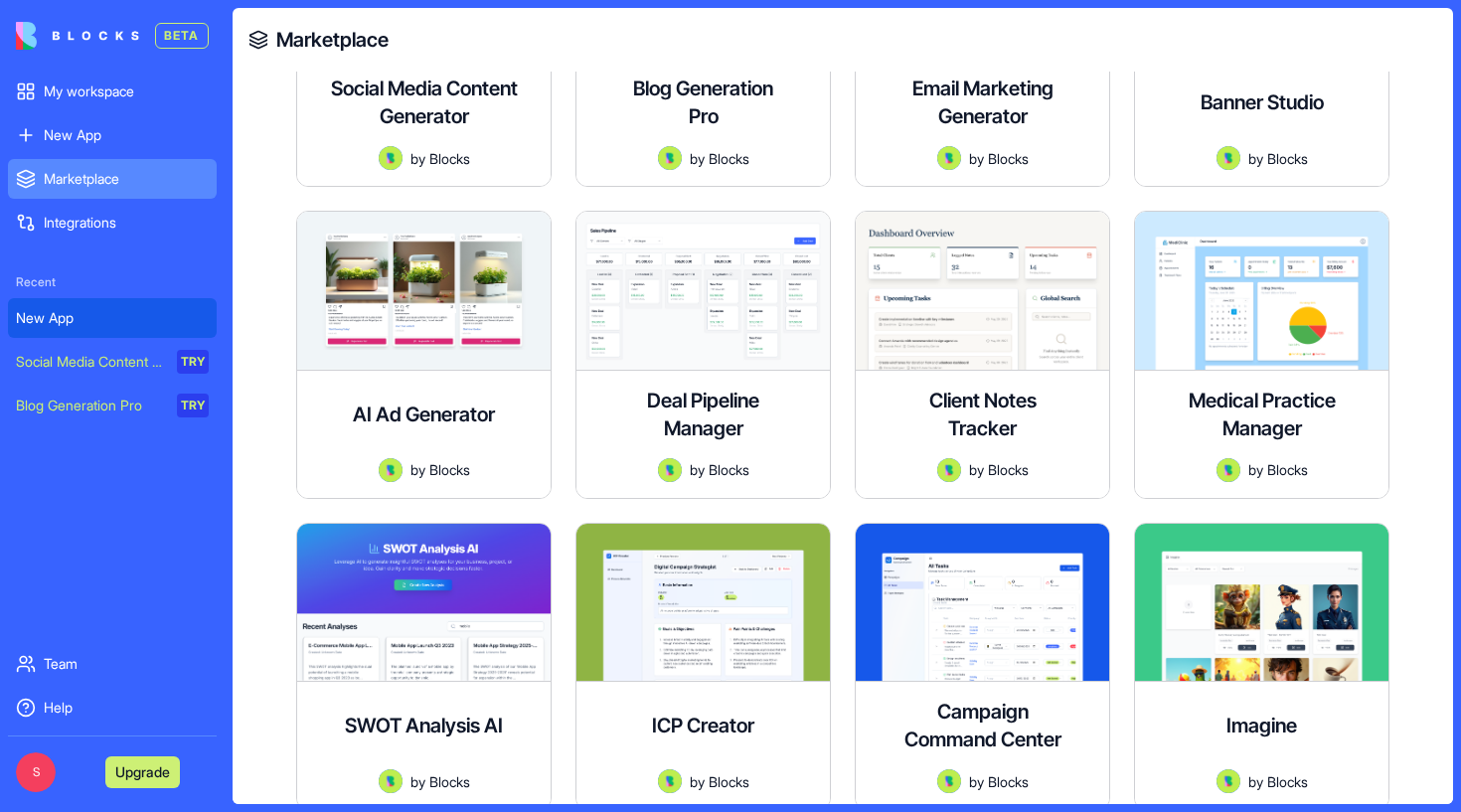 click on "New App" at bounding box center (112, 318) 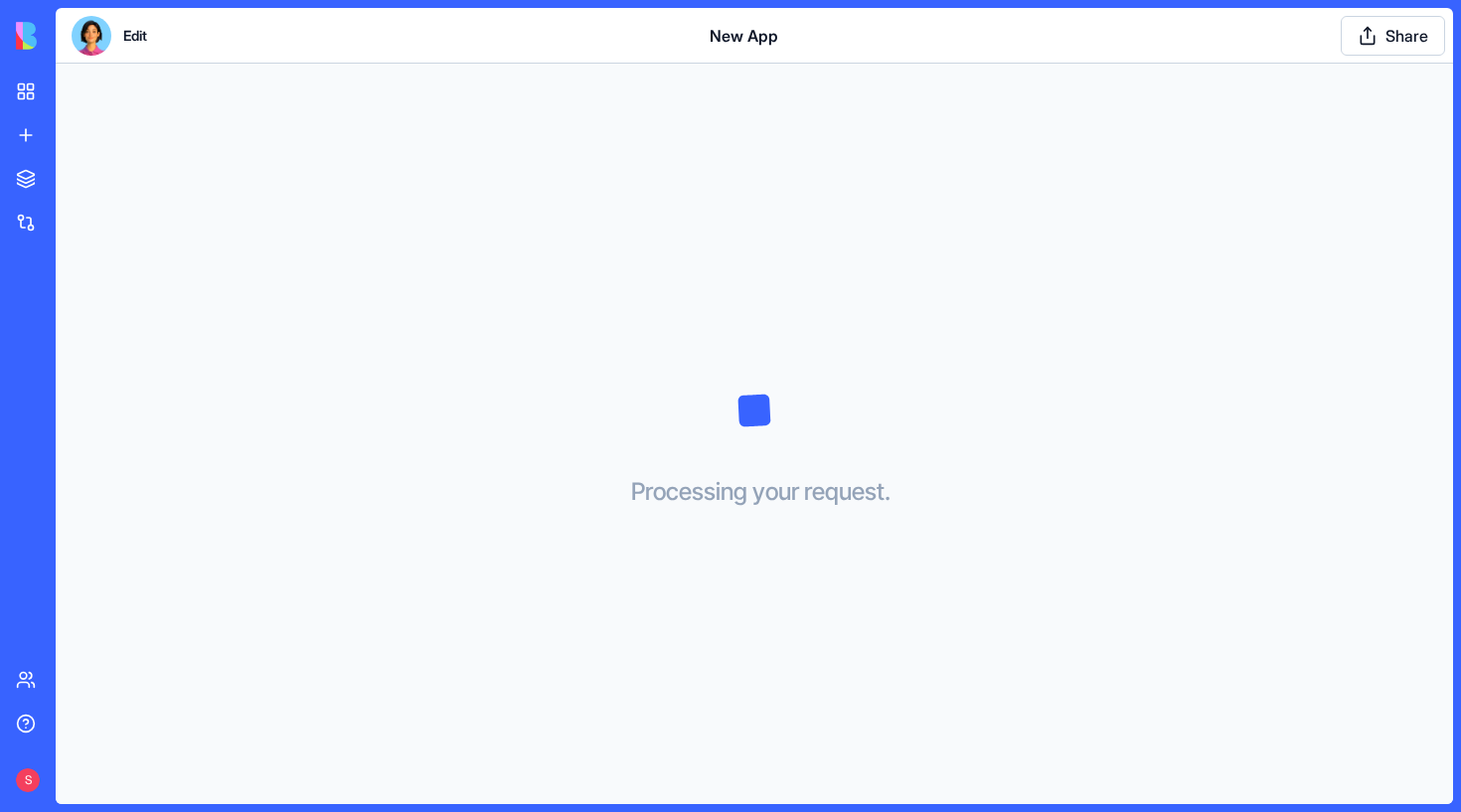 click on "My workspace New App
To pick up a draggable item, press the space bar.
While dragging, use the arrow keys to move the item.
Press space again to drop the item in its new position, or press escape to cancel.
Marketplace Integrations Team Help S Edit New App Share Processing your request . . . Cookie settings" at bounding box center (730, 406) 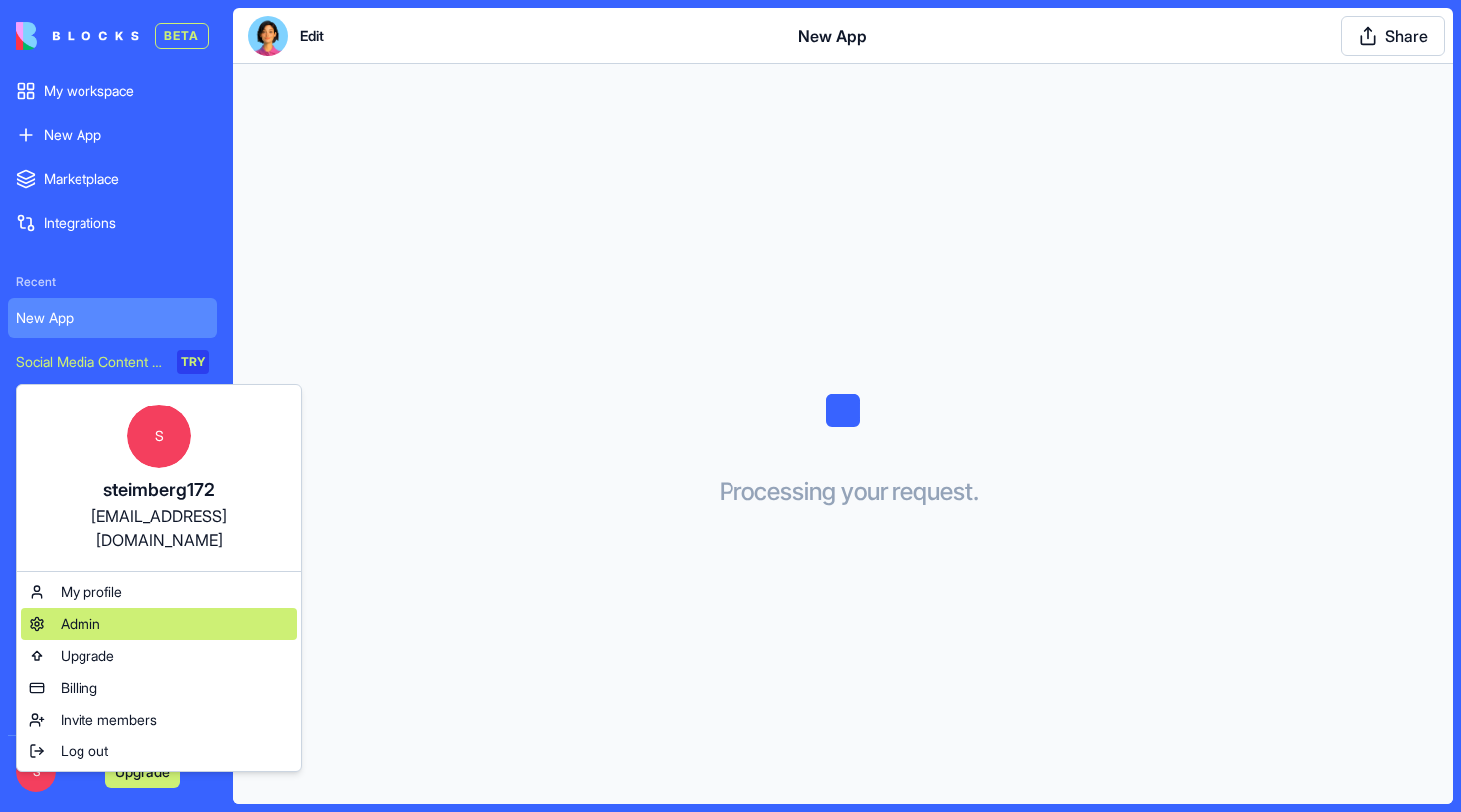click on "Admin" at bounding box center (159, 624) 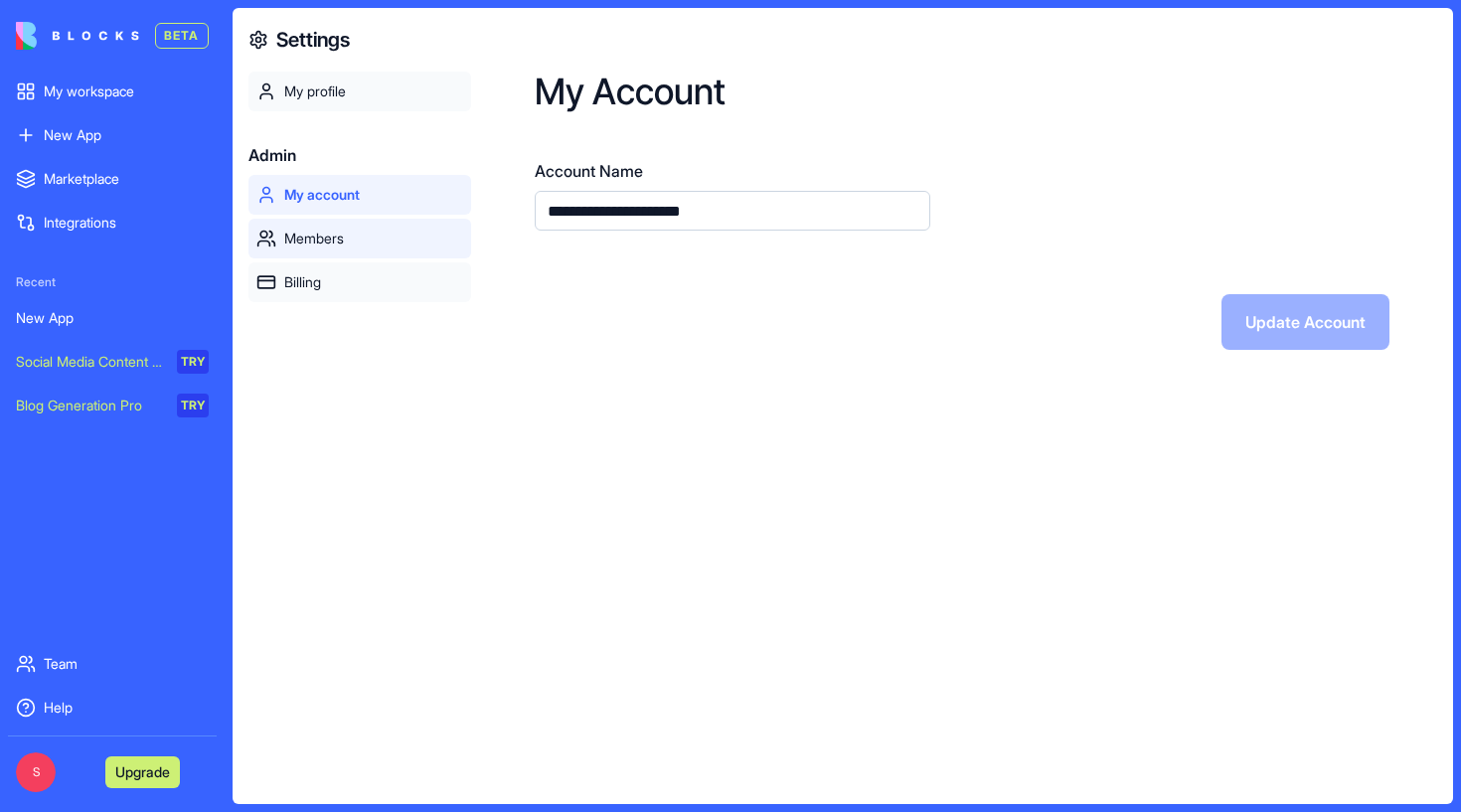 click on "Members" at bounding box center (374, 239) 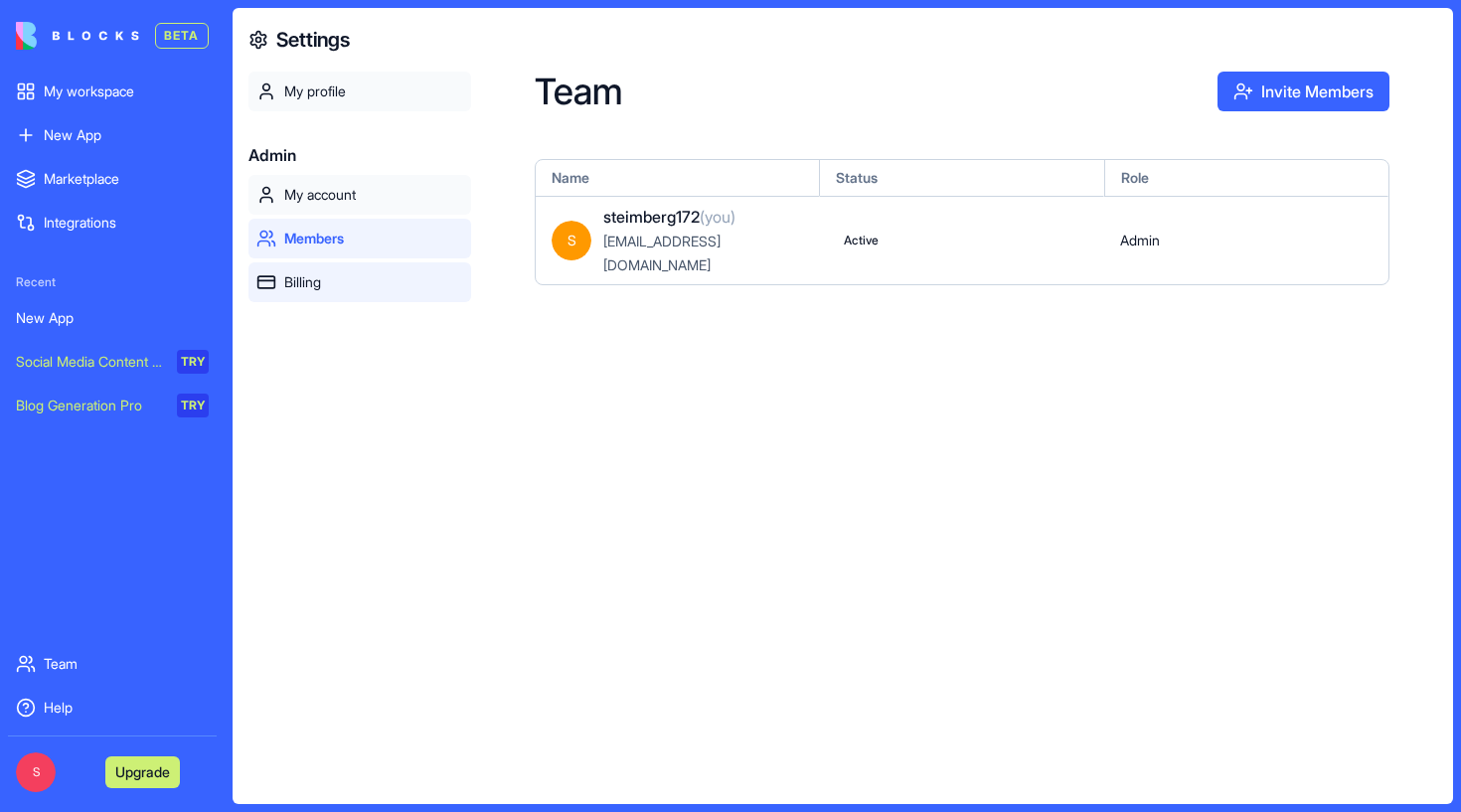 click on "Billing" at bounding box center (360, 282) 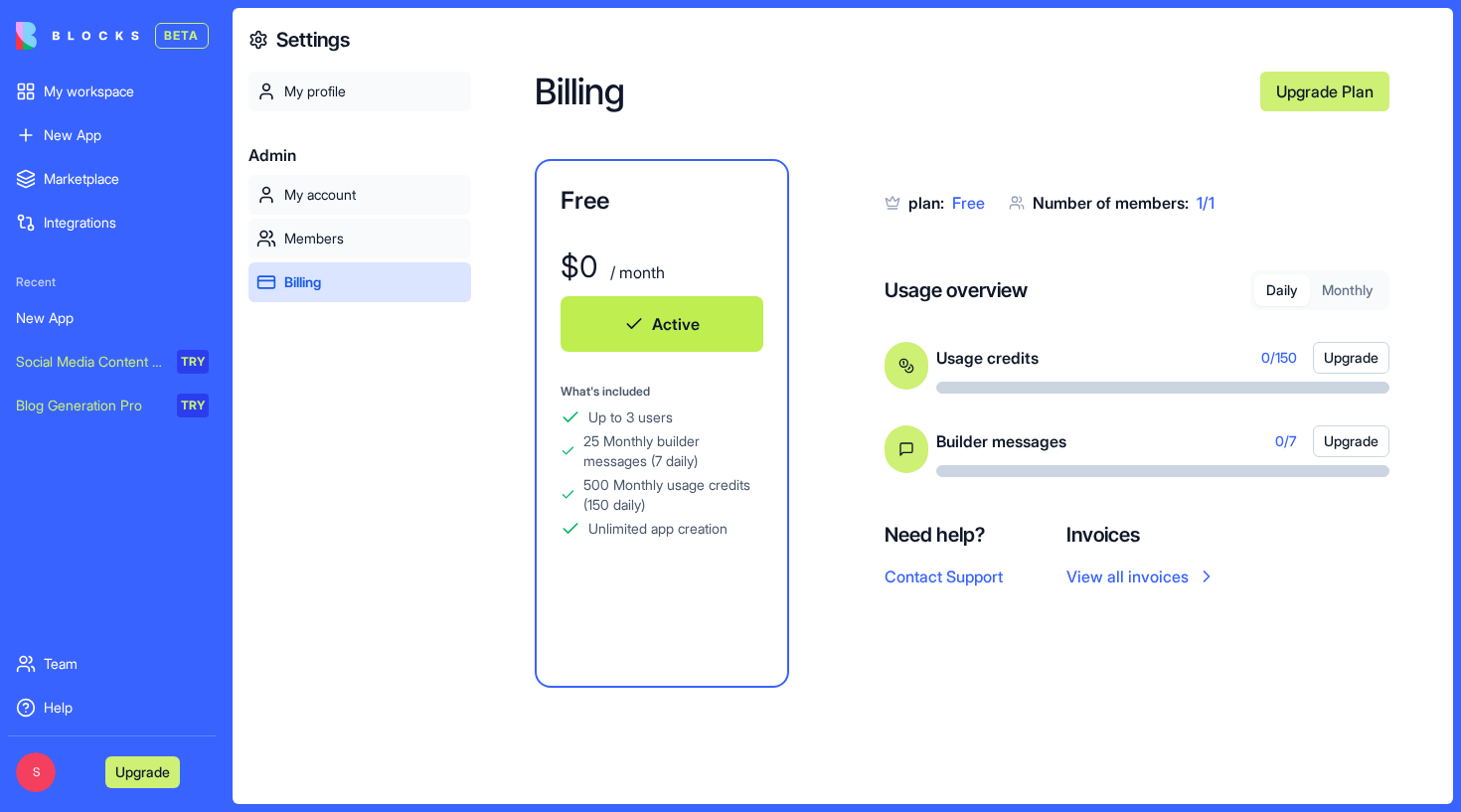 scroll, scrollTop: 64, scrollLeft: 0, axis: vertical 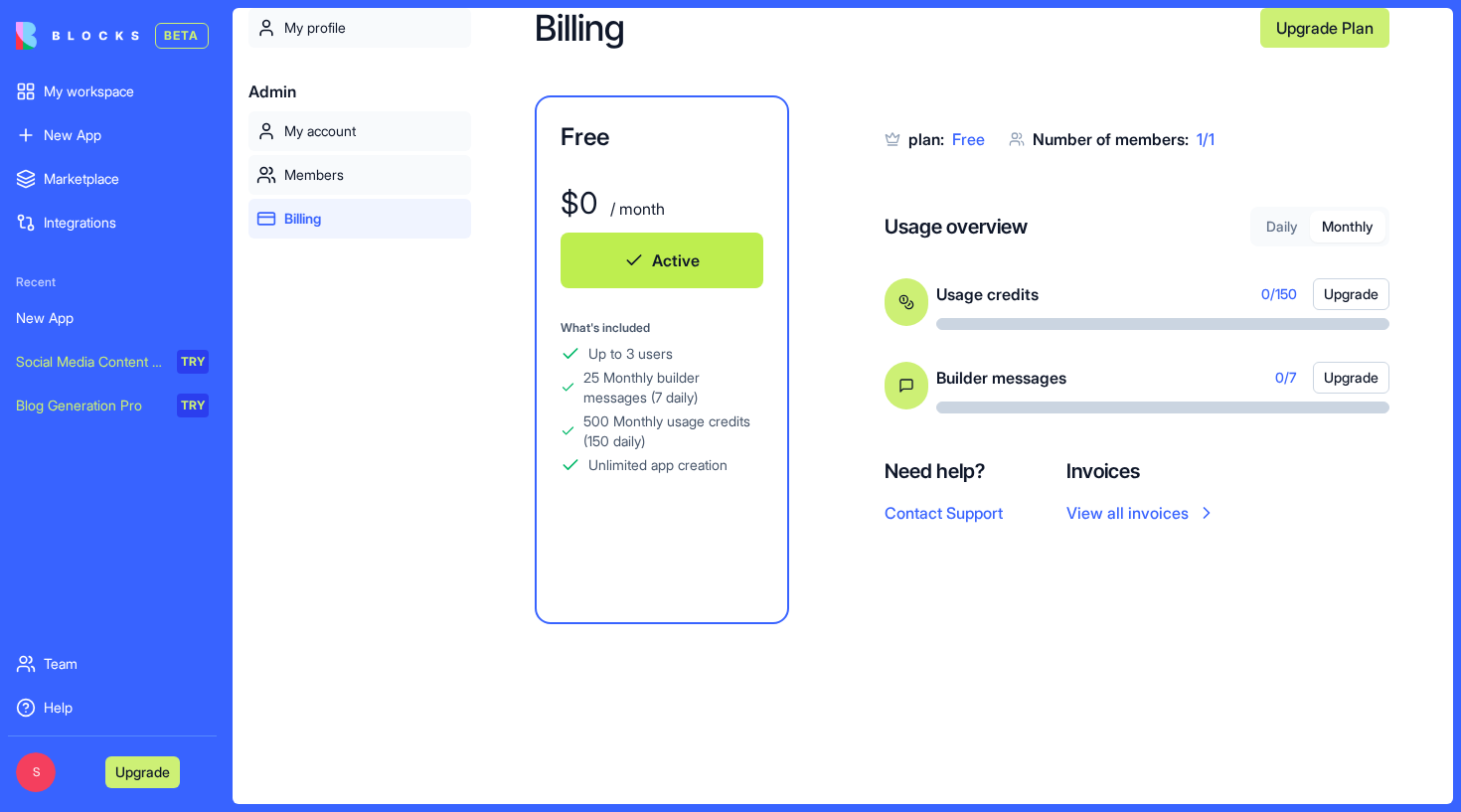 click on "Monthly" at bounding box center (1348, 227) 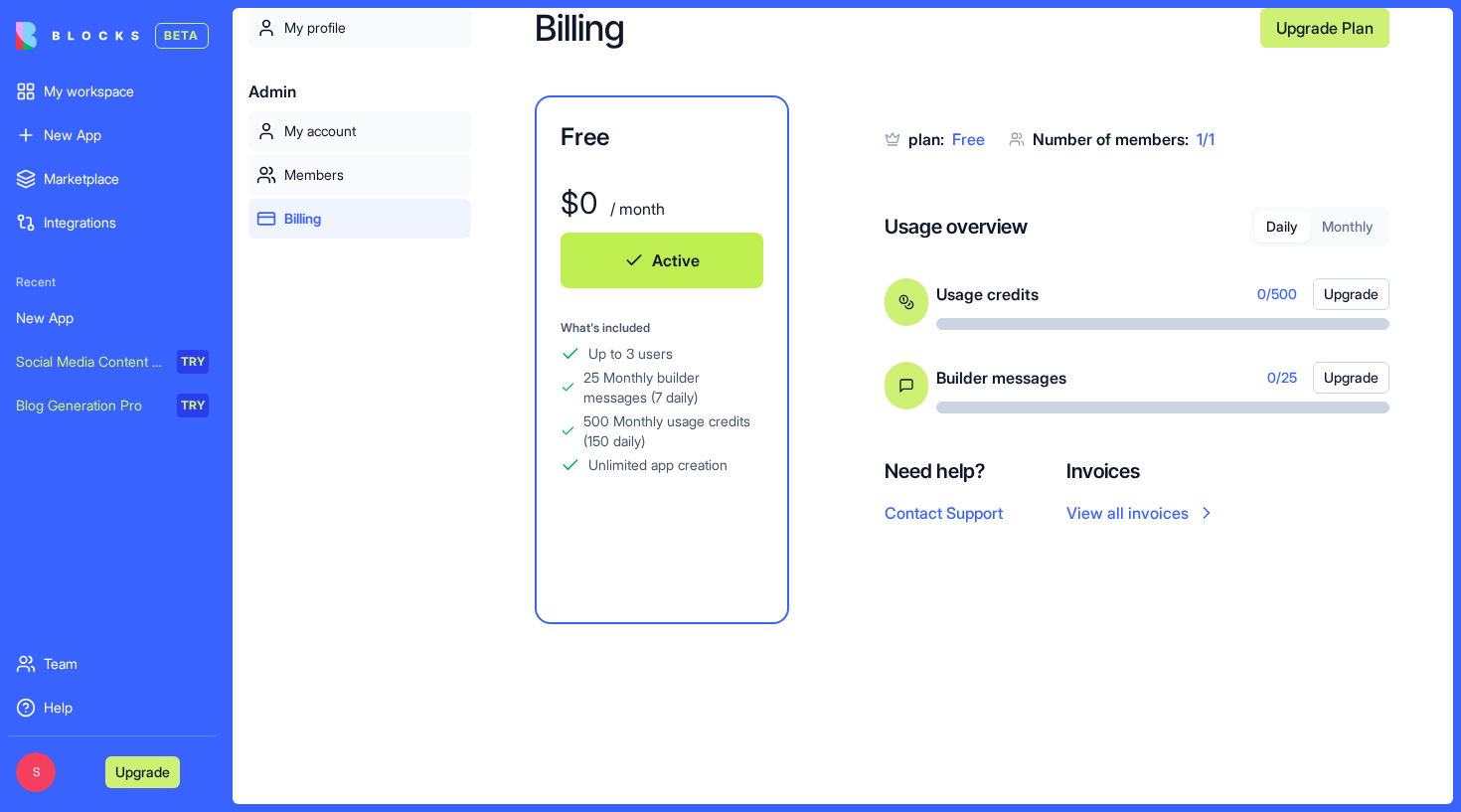click on "Daily" at bounding box center (1282, 227) 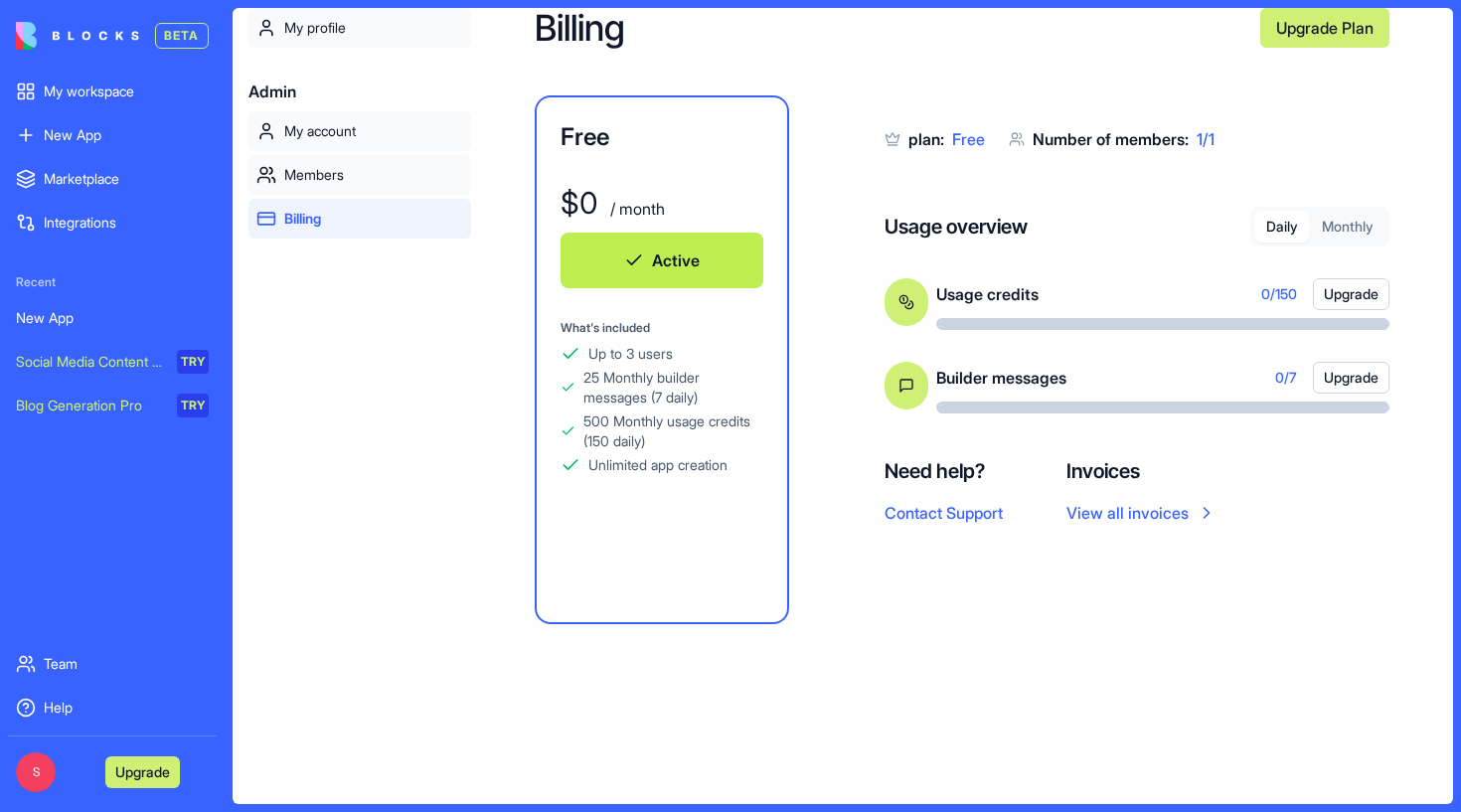 scroll, scrollTop: 0, scrollLeft: 0, axis: both 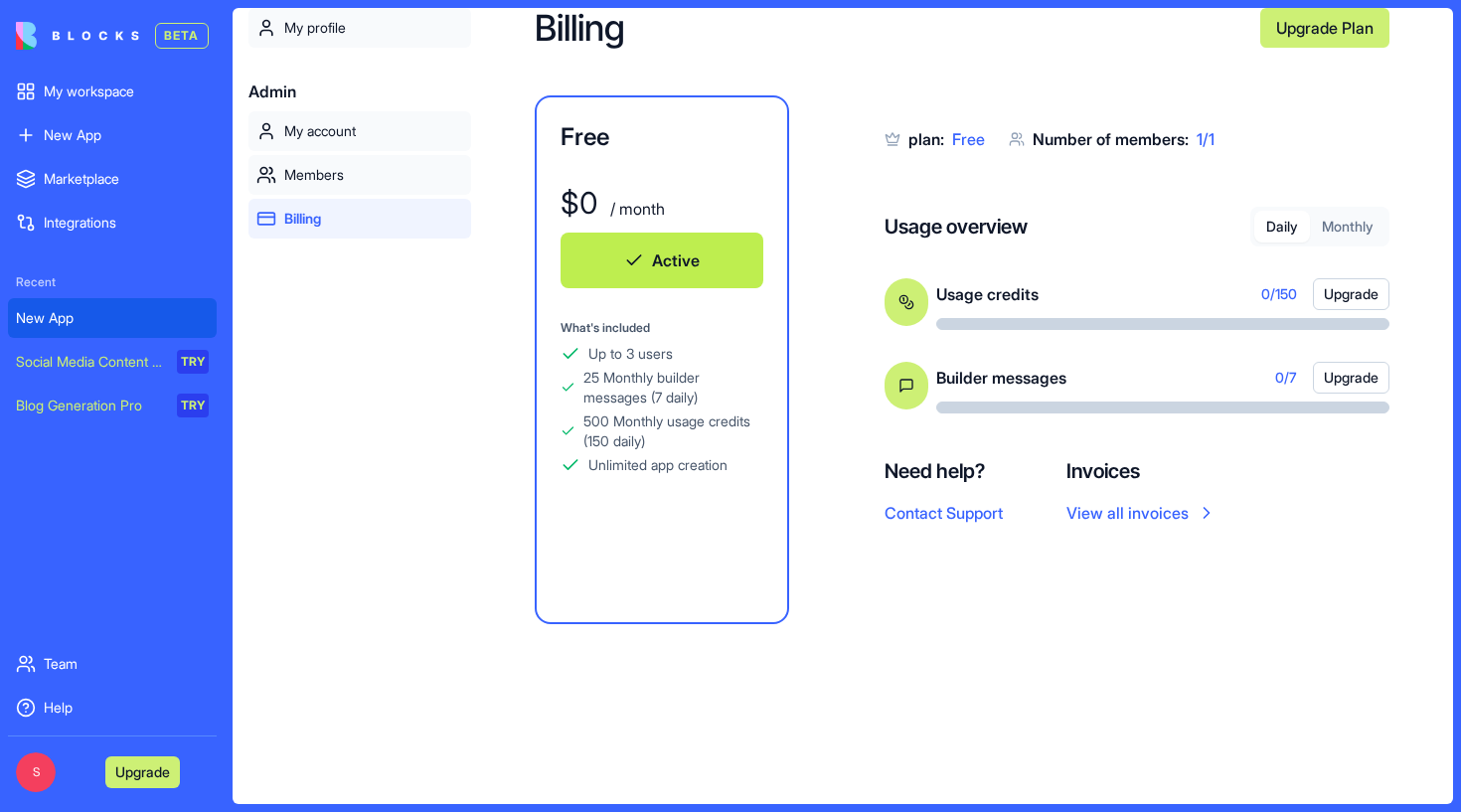 click on "New App" at bounding box center (112, 318) 